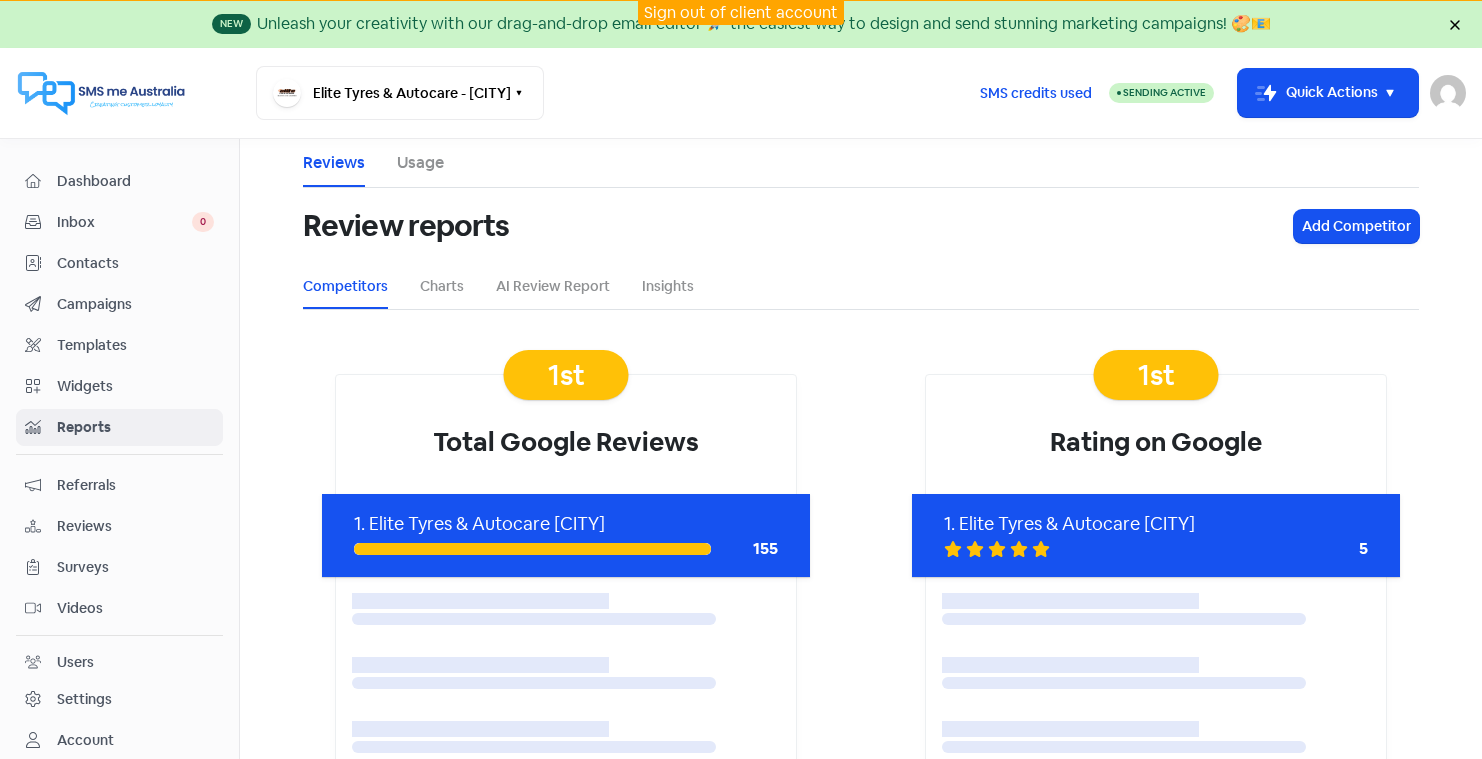 scroll, scrollTop: 0, scrollLeft: 0, axis: both 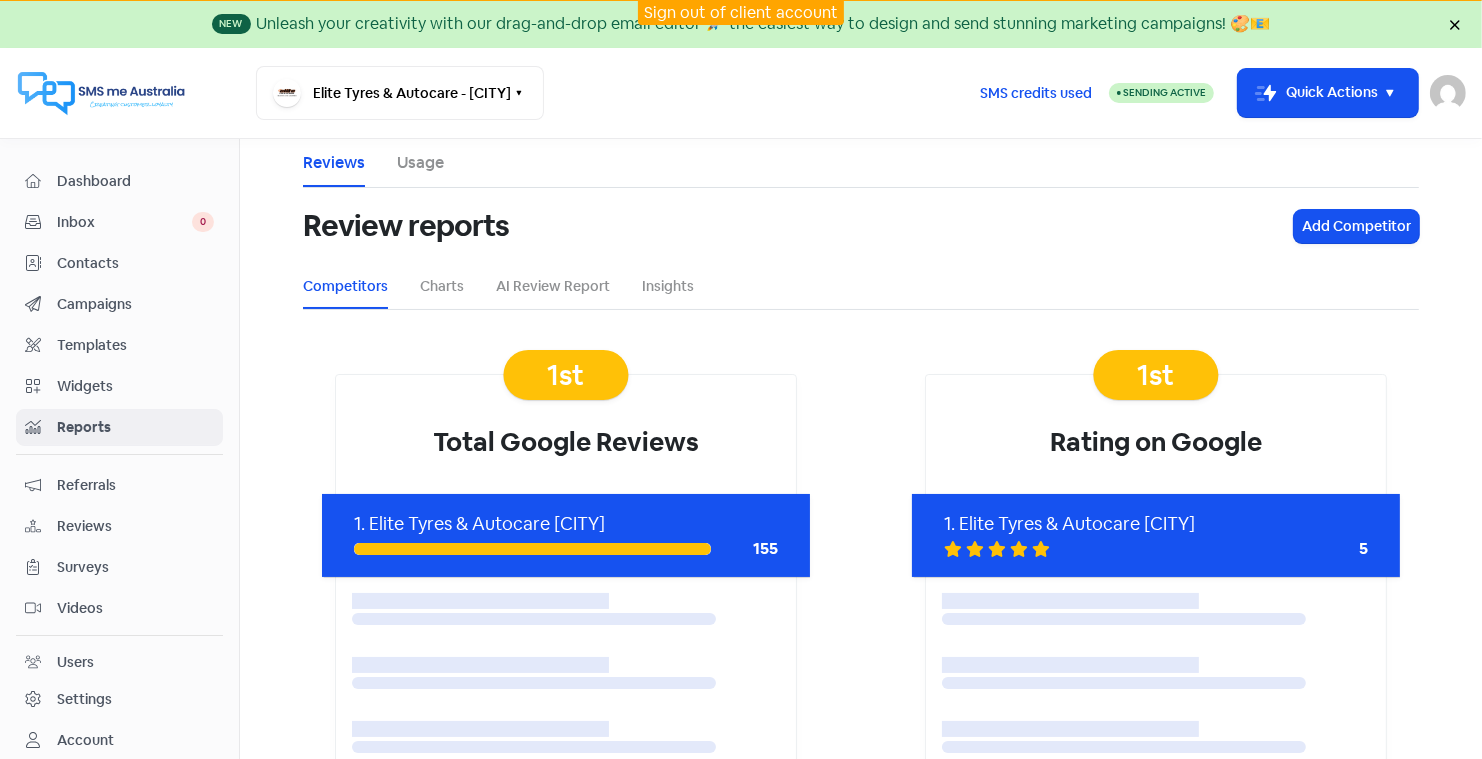 click on "Sign out of client account" at bounding box center [741, 12] 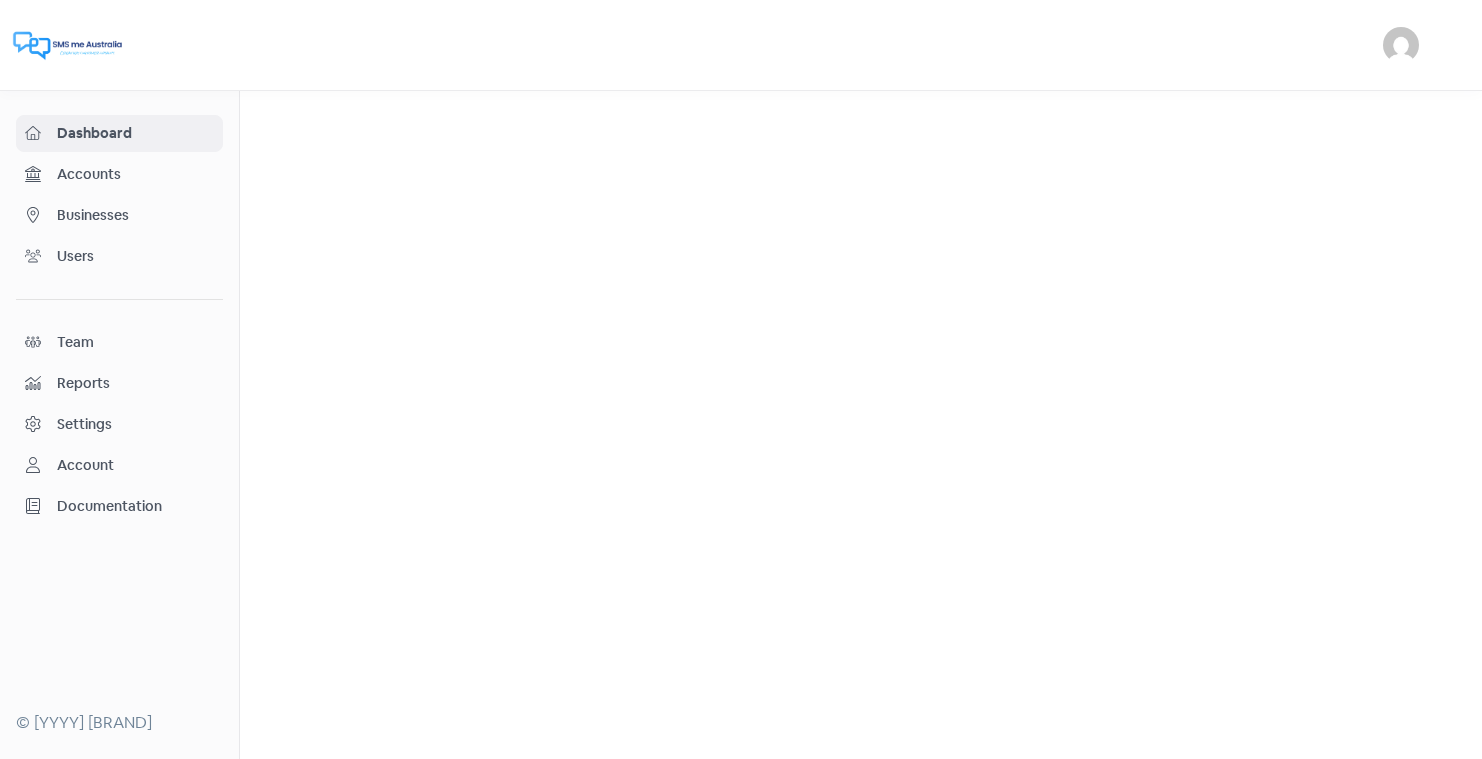 scroll, scrollTop: 0, scrollLeft: 0, axis: both 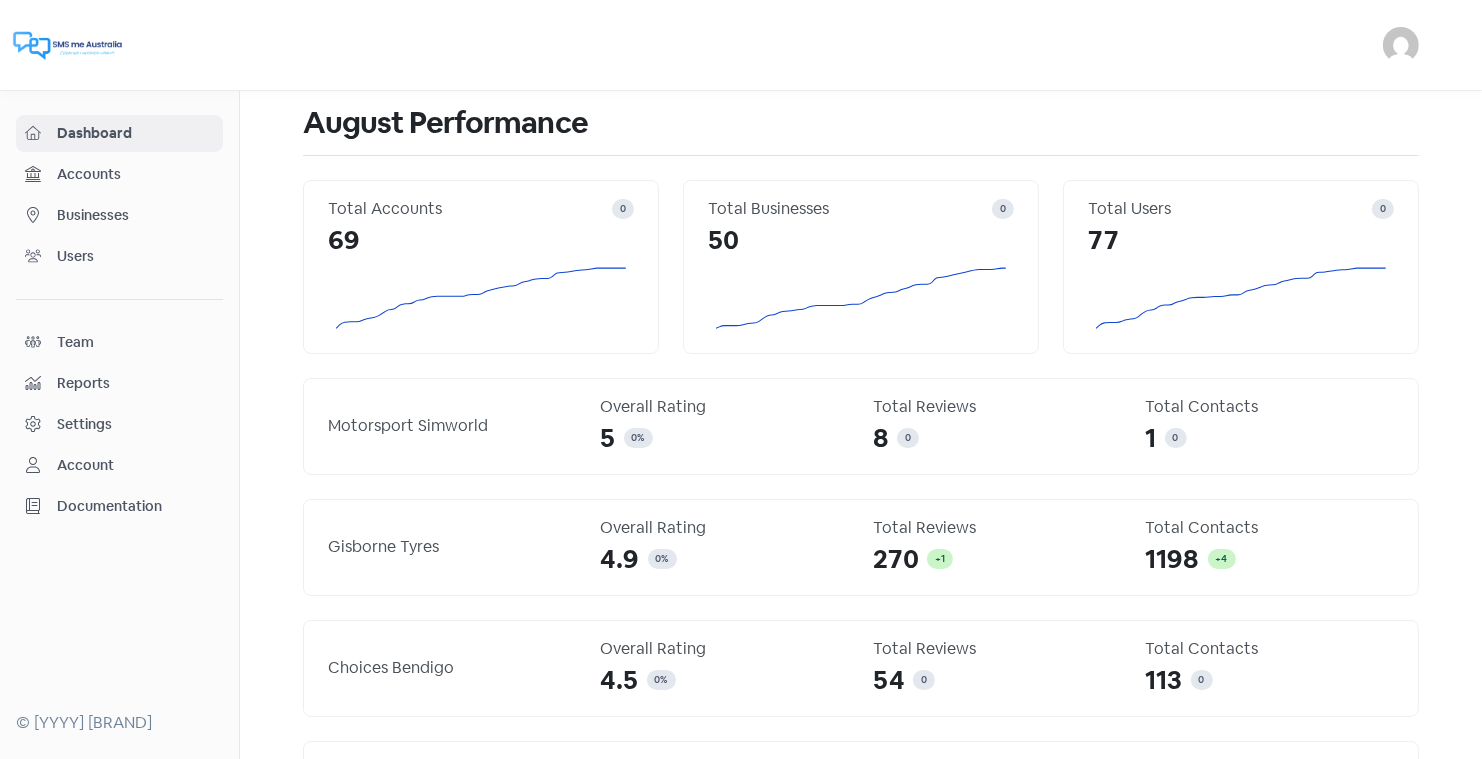 click on "Businesses" at bounding box center (135, 215) 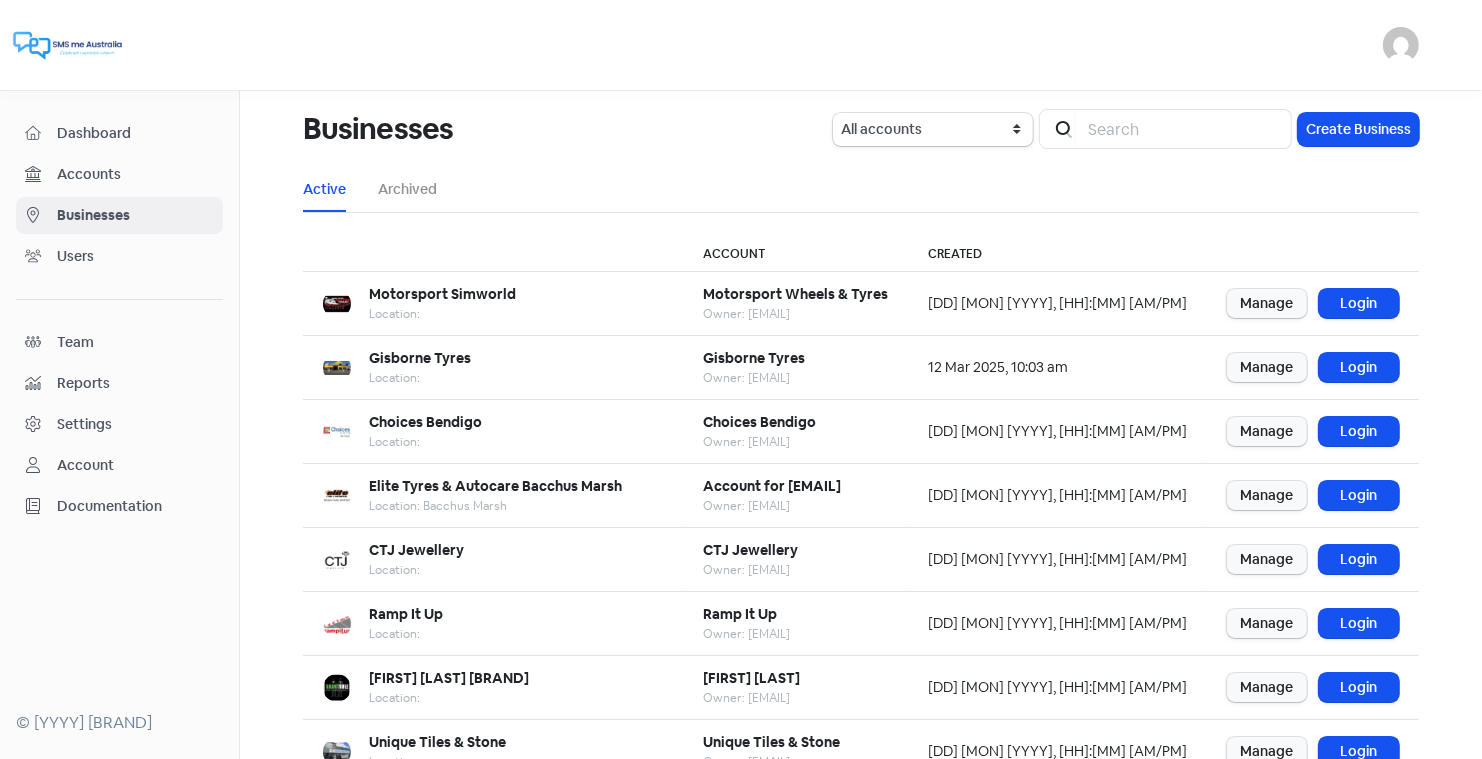scroll, scrollTop: 243, scrollLeft: 0, axis: vertical 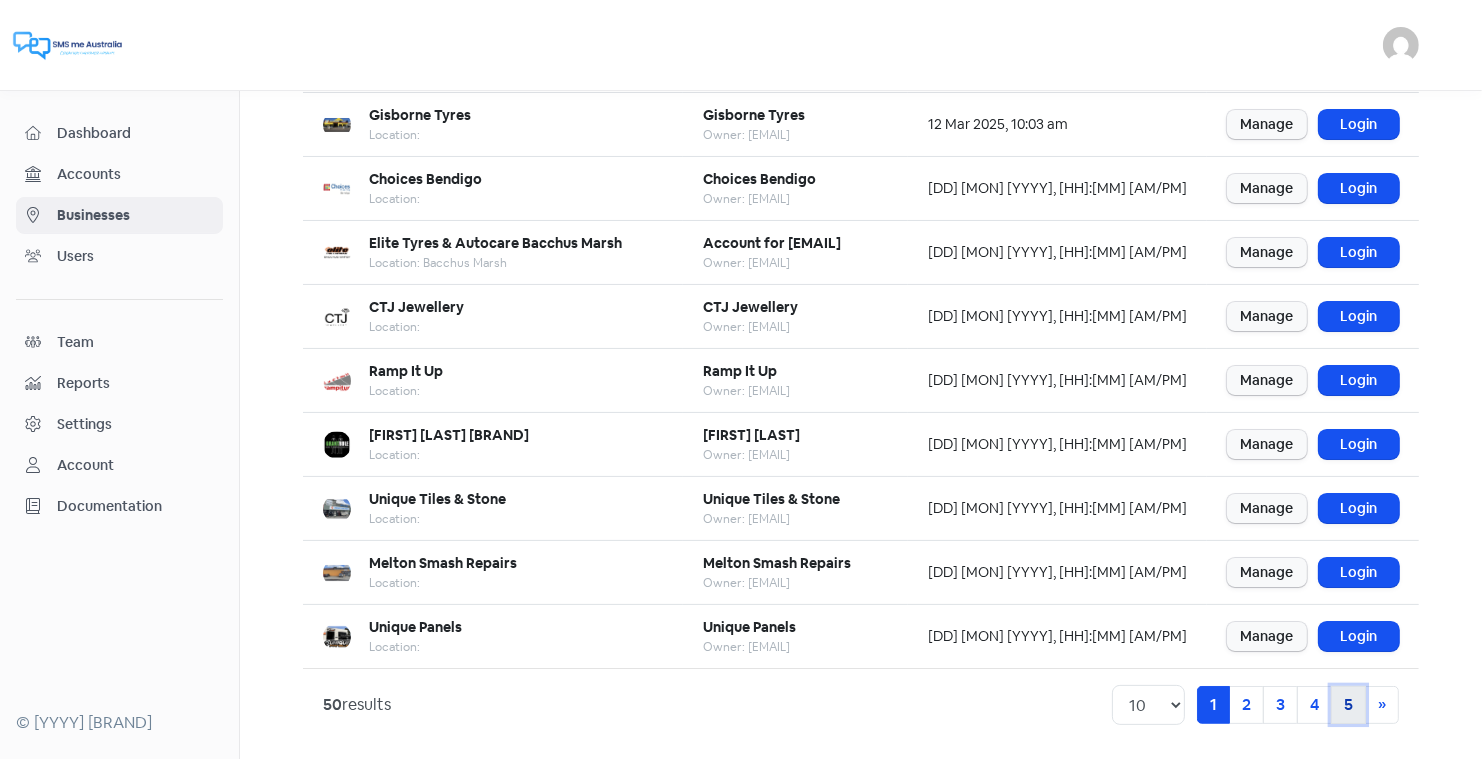 click on "5" at bounding box center [1348, 705] 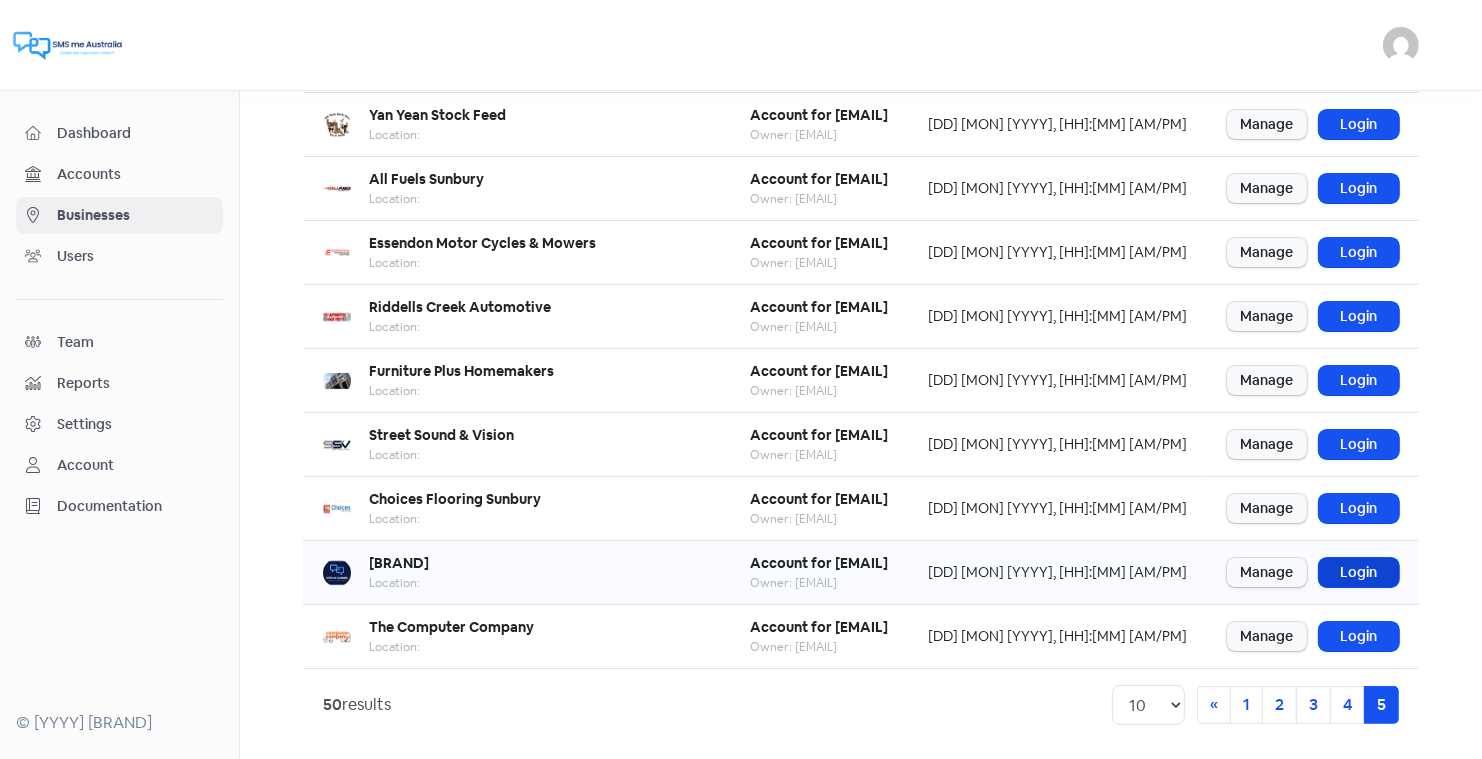 click on "Login" at bounding box center (1359, 572) 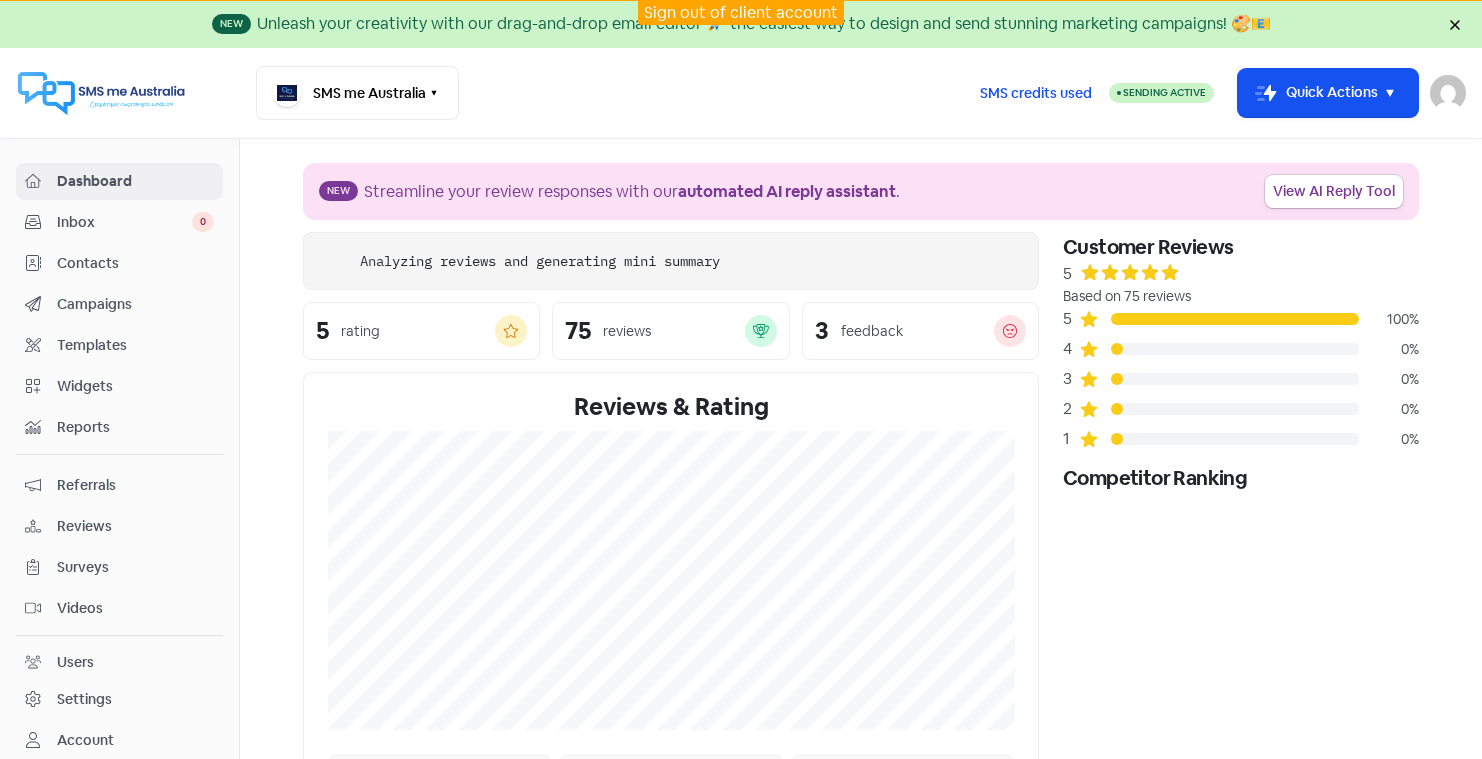 scroll, scrollTop: 0, scrollLeft: 0, axis: both 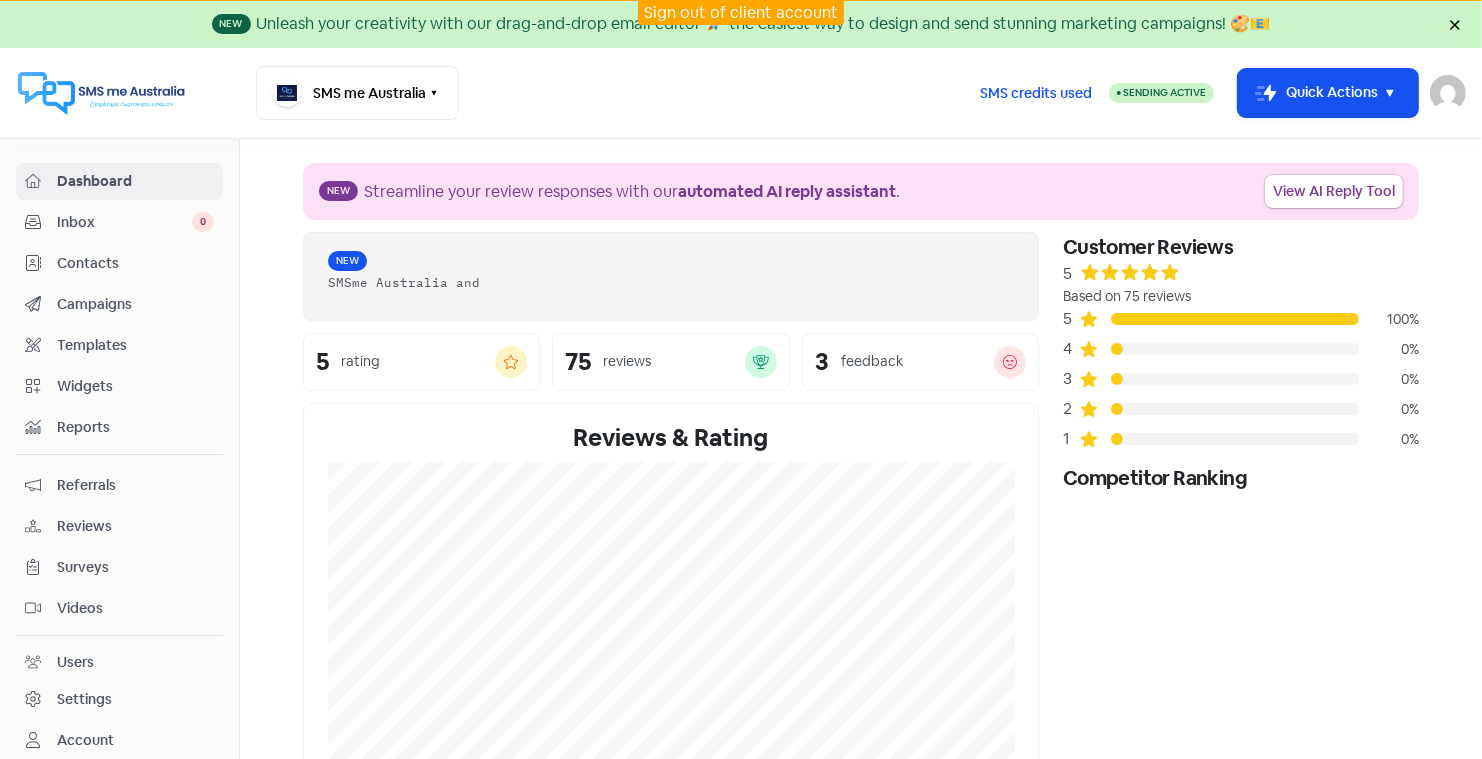 click on "Contacts" at bounding box center [135, 263] 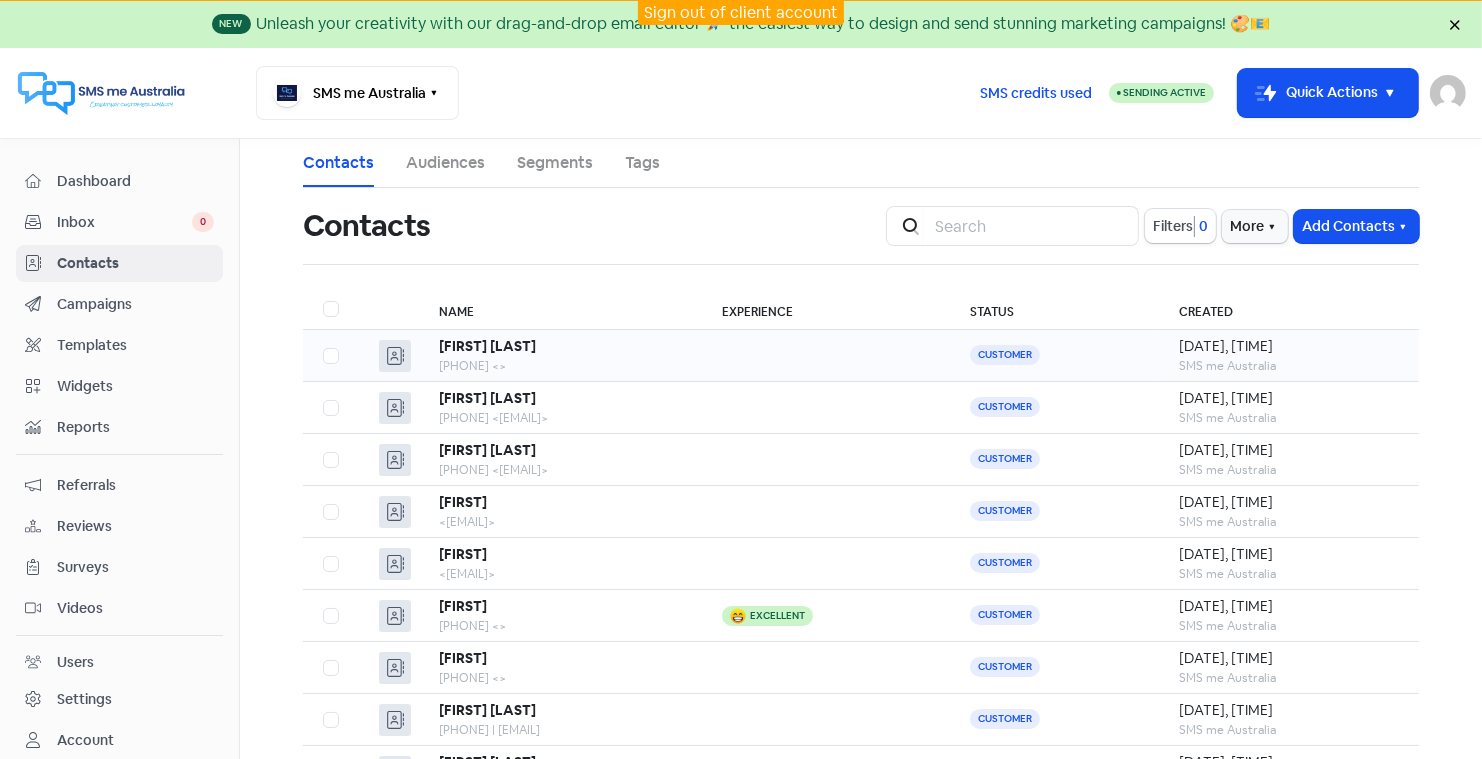 click on "[FIRST] [LAST]" at bounding box center (487, 346) 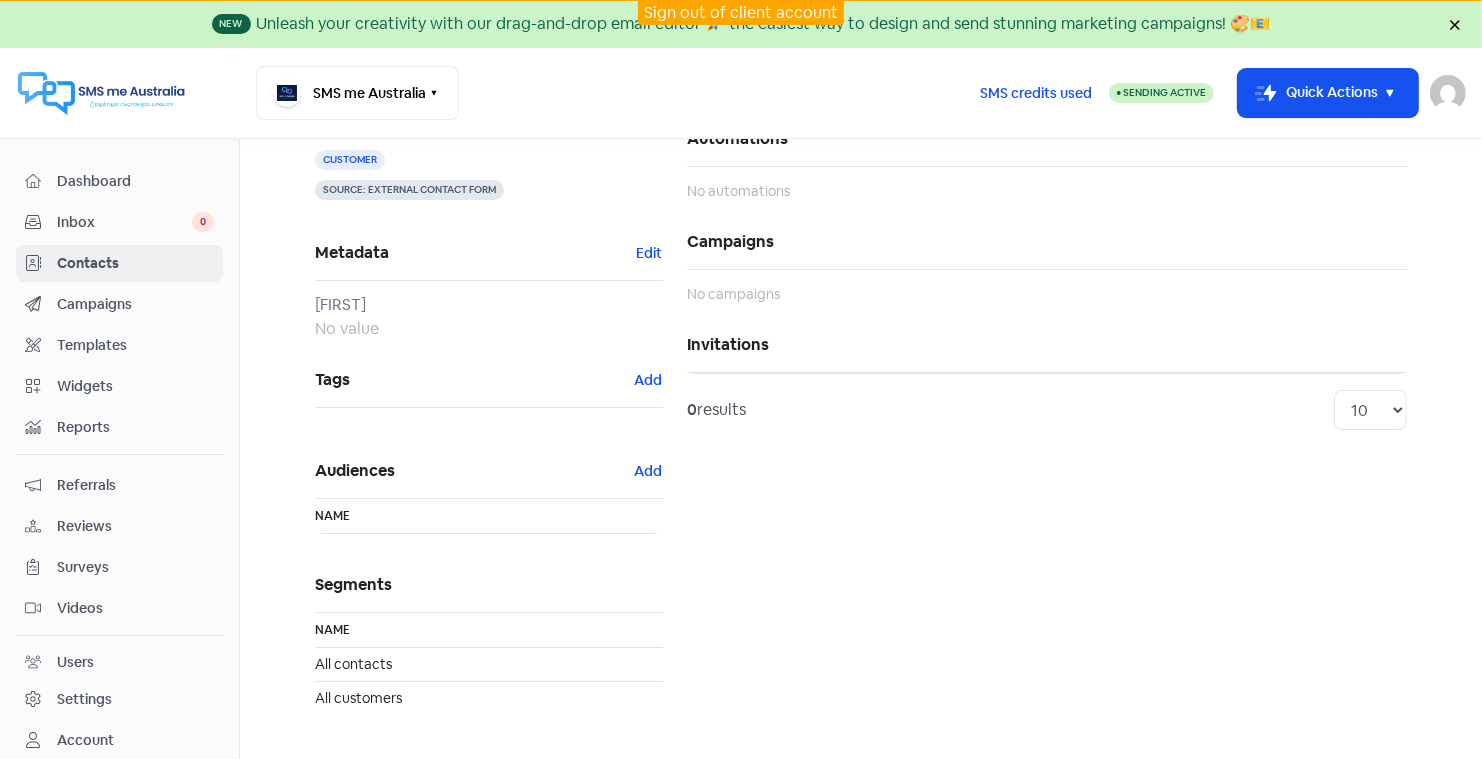 scroll, scrollTop: 156, scrollLeft: 0, axis: vertical 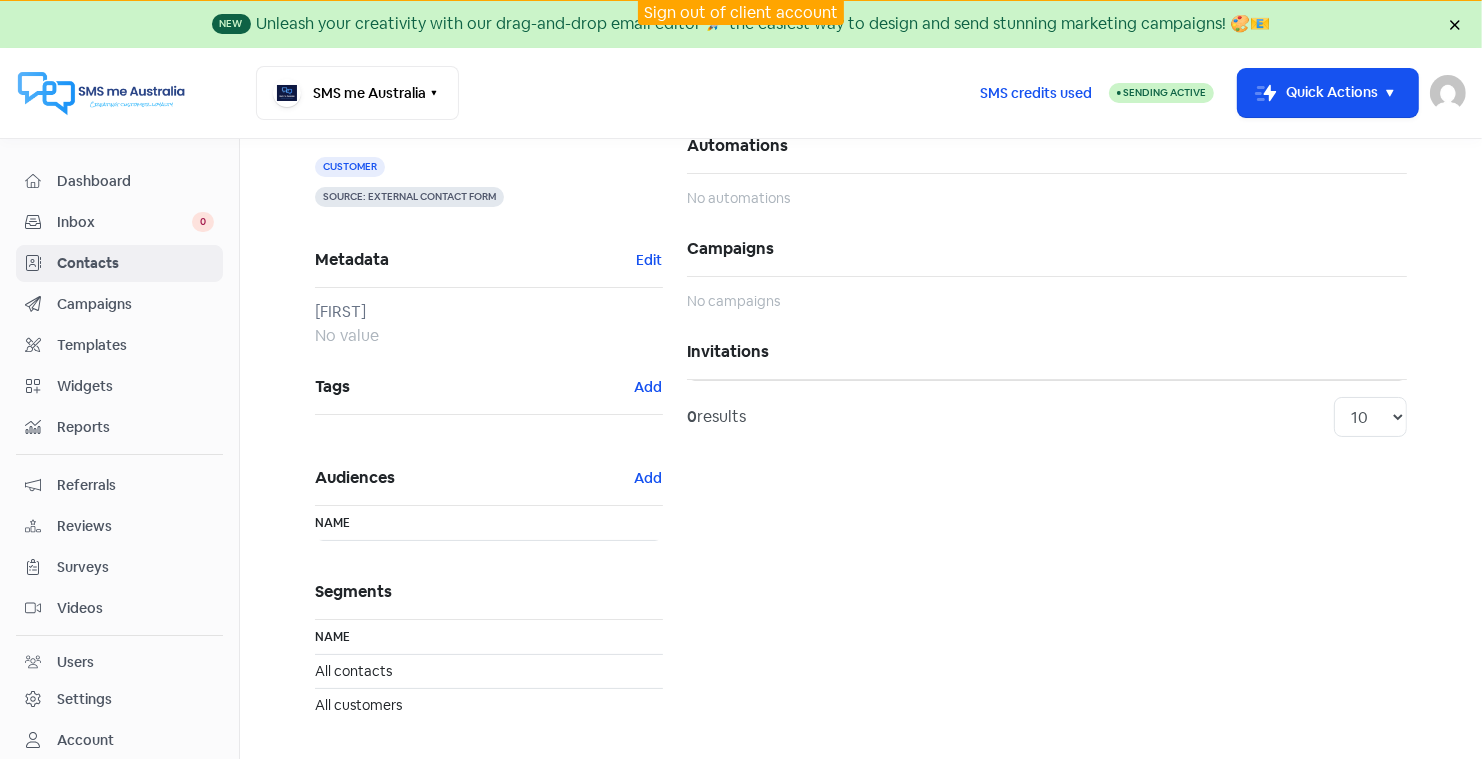 click on "Campaigns" at bounding box center [135, 304] 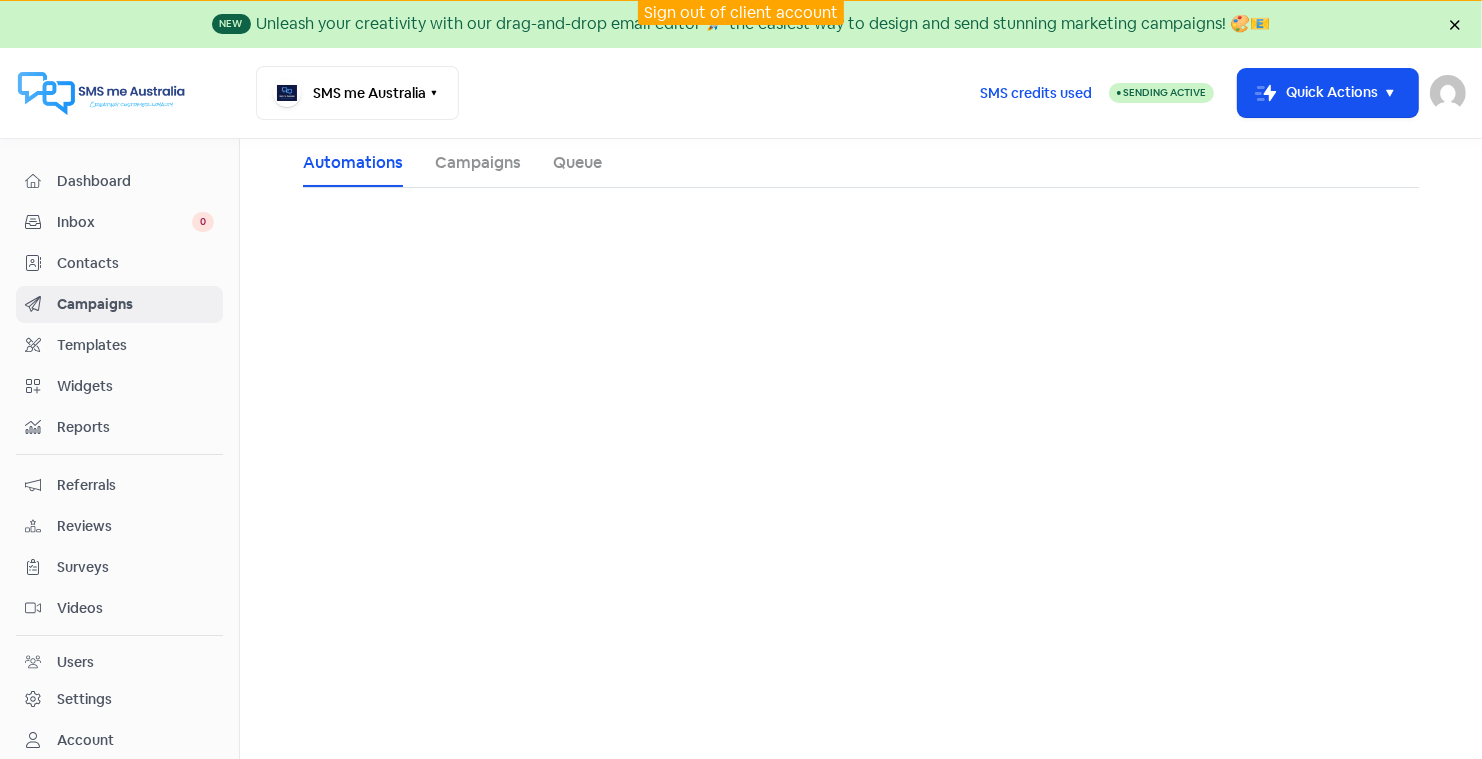 scroll, scrollTop: 0, scrollLeft: 0, axis: both 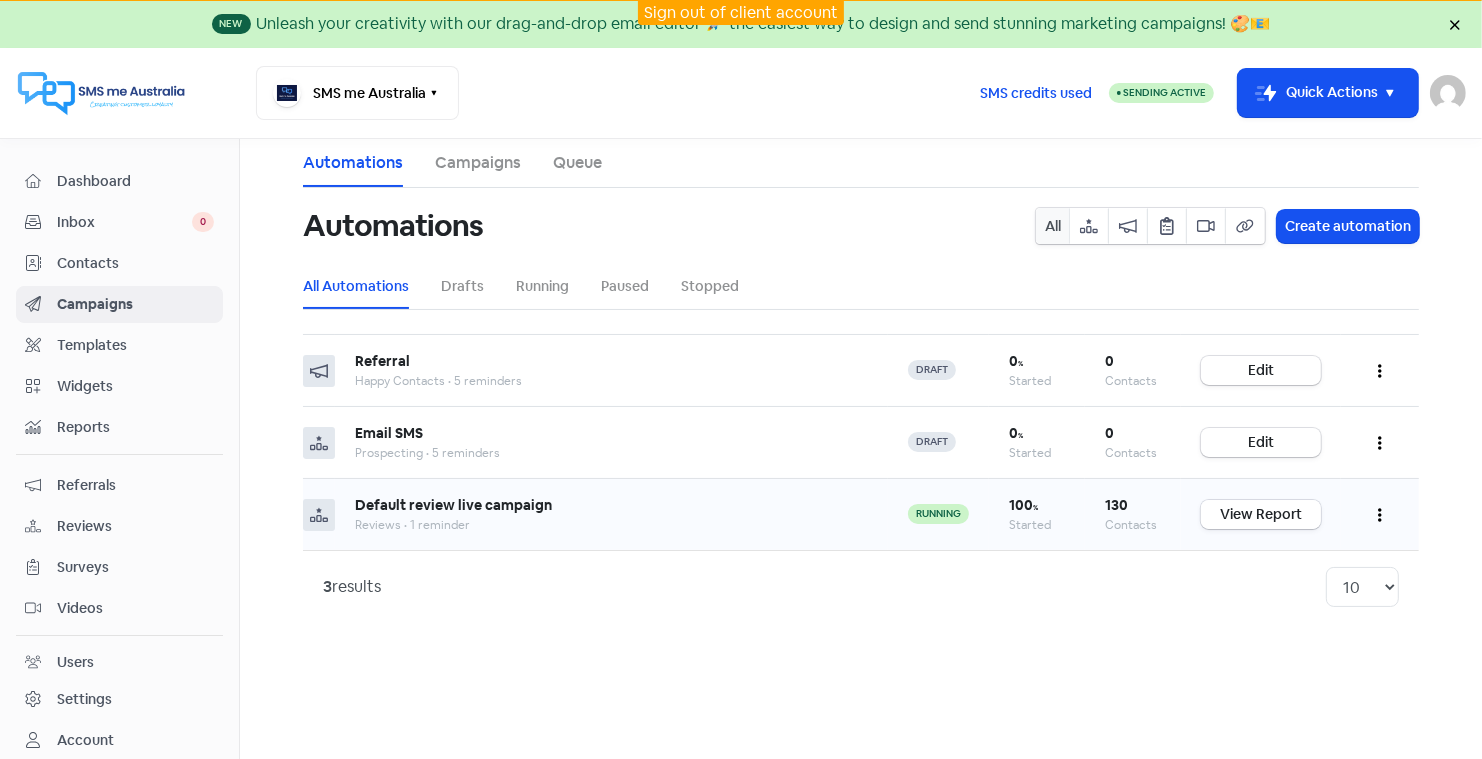 click on "View Report" at bounding box center (1261, 514) 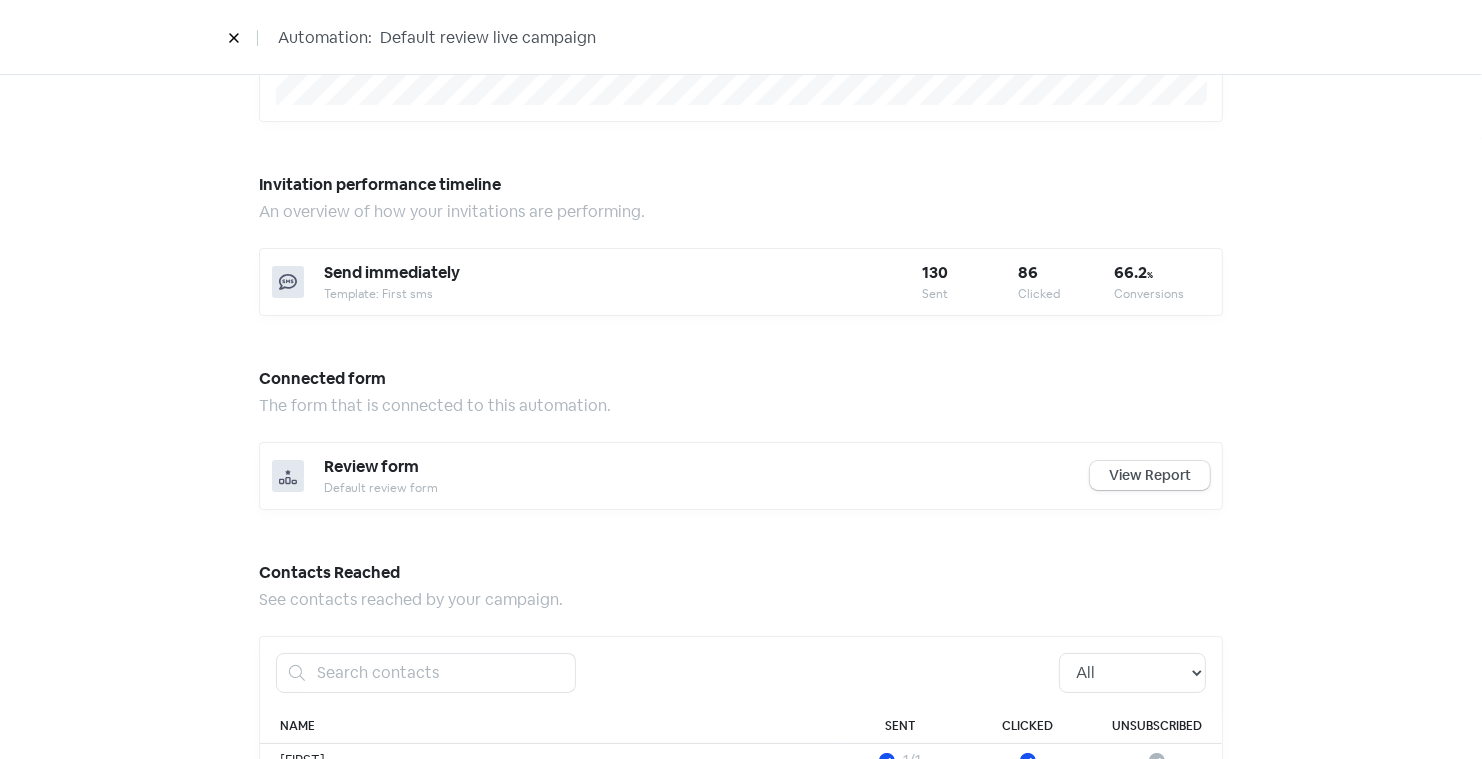 scroll, scrollTop: 743, scrollLeft: 0, axis: vertical 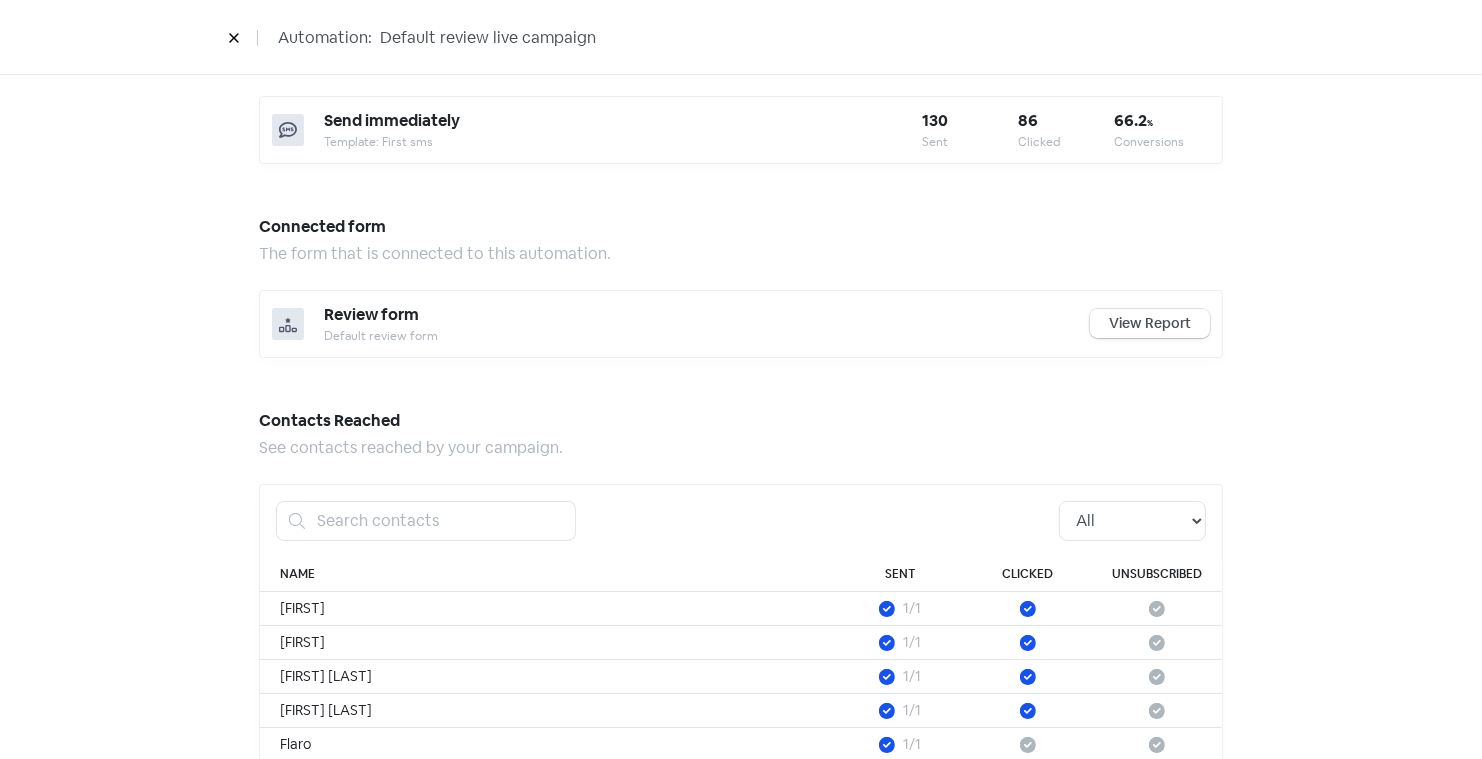 click on "View Report" at bounding box center (1150, 323) 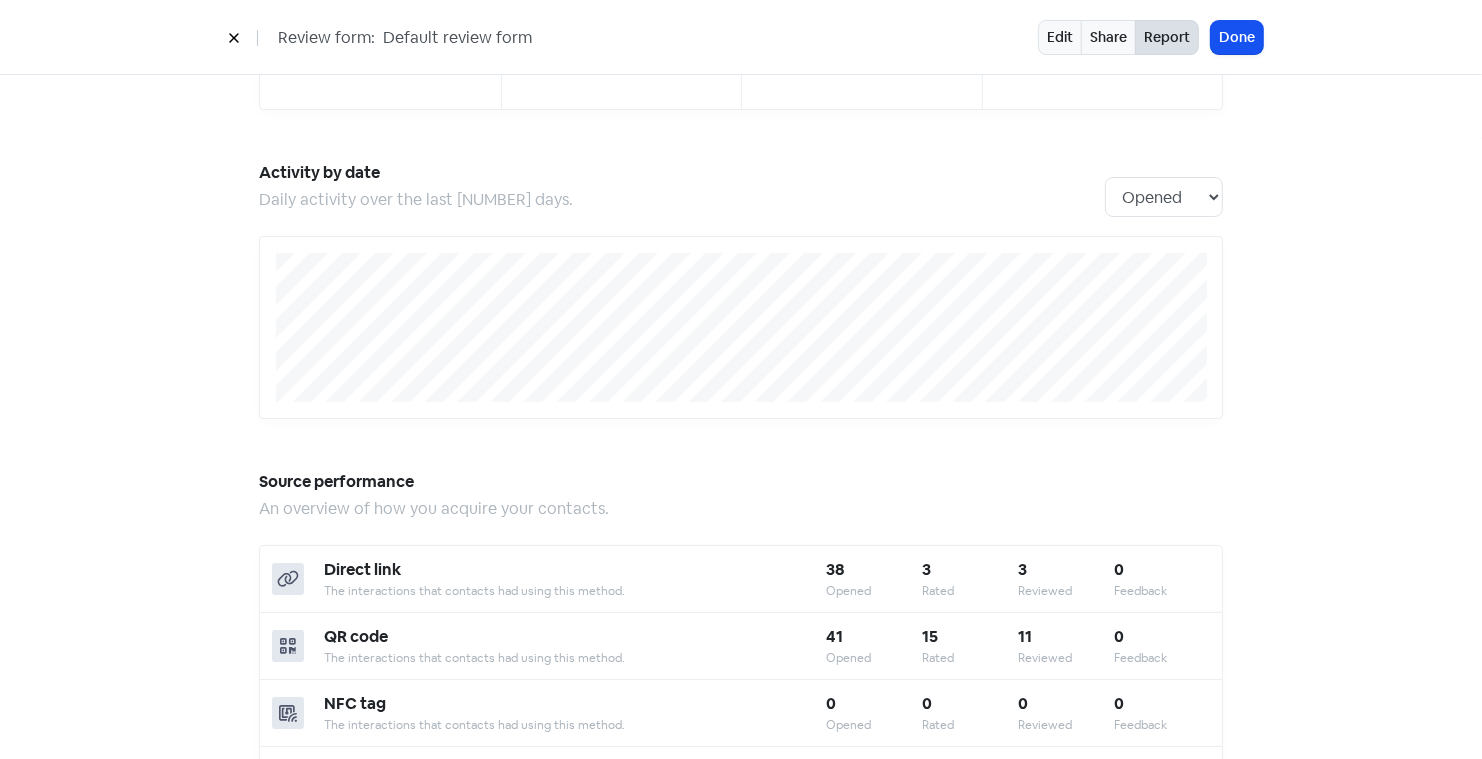 scroll, scrollTop: 0, scrollLeft: 0, axis: both 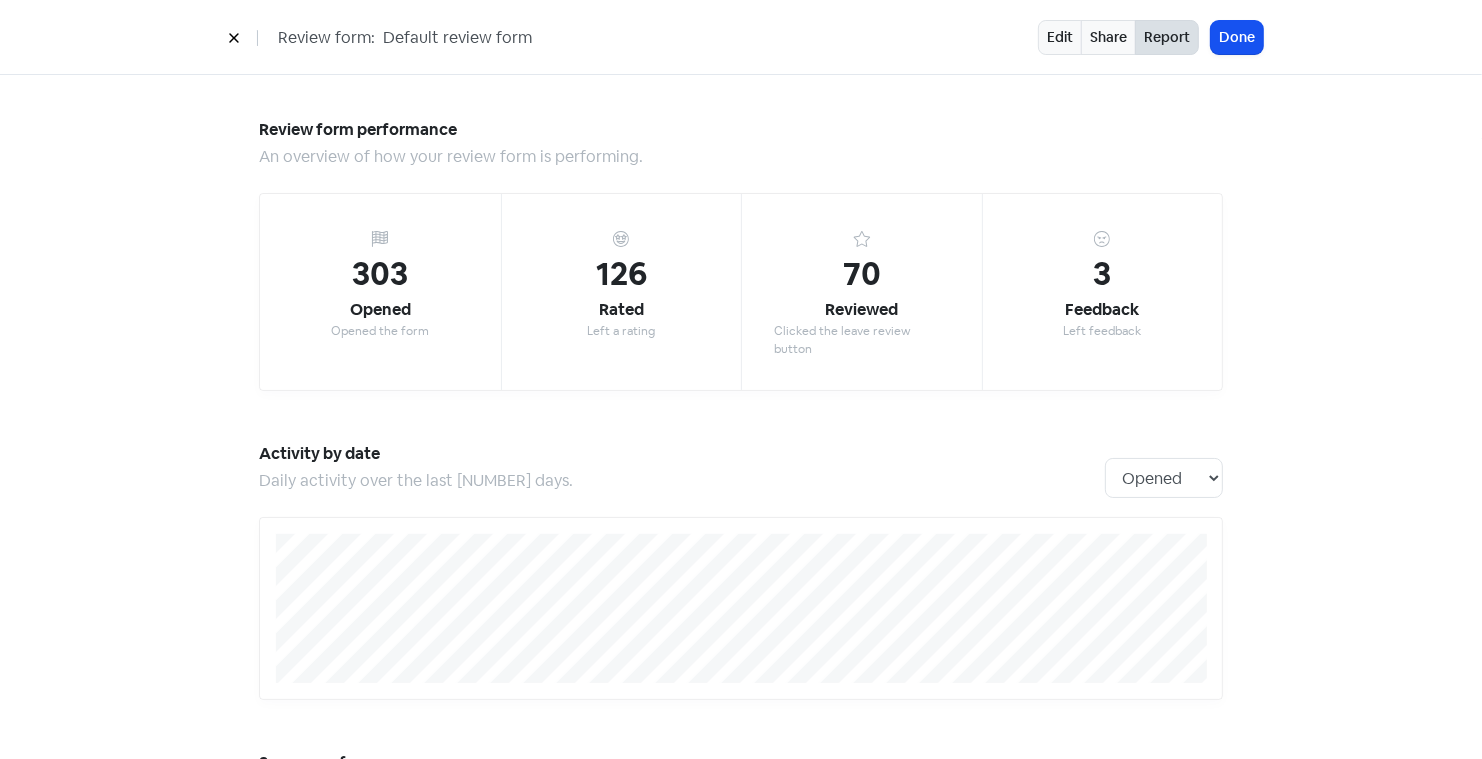 click 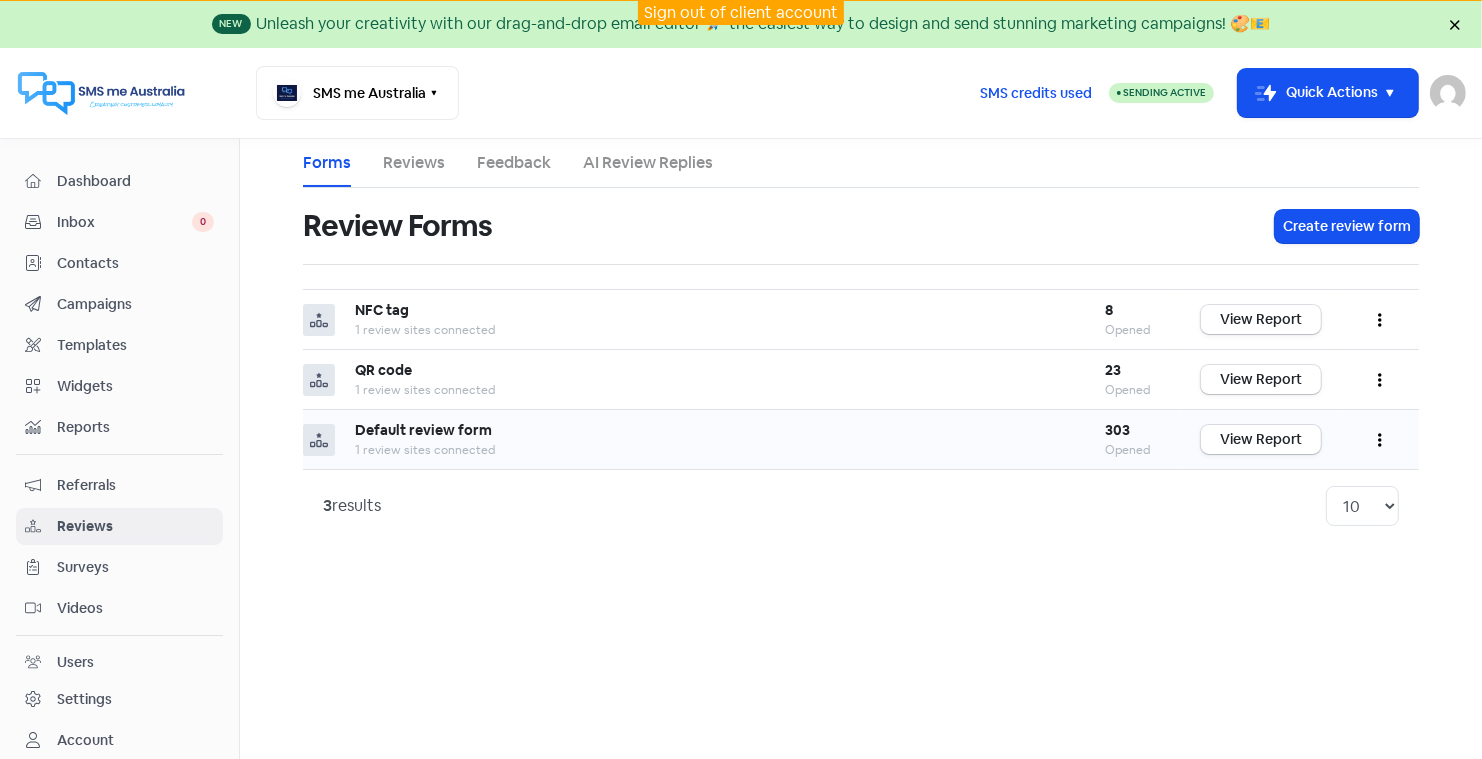 click 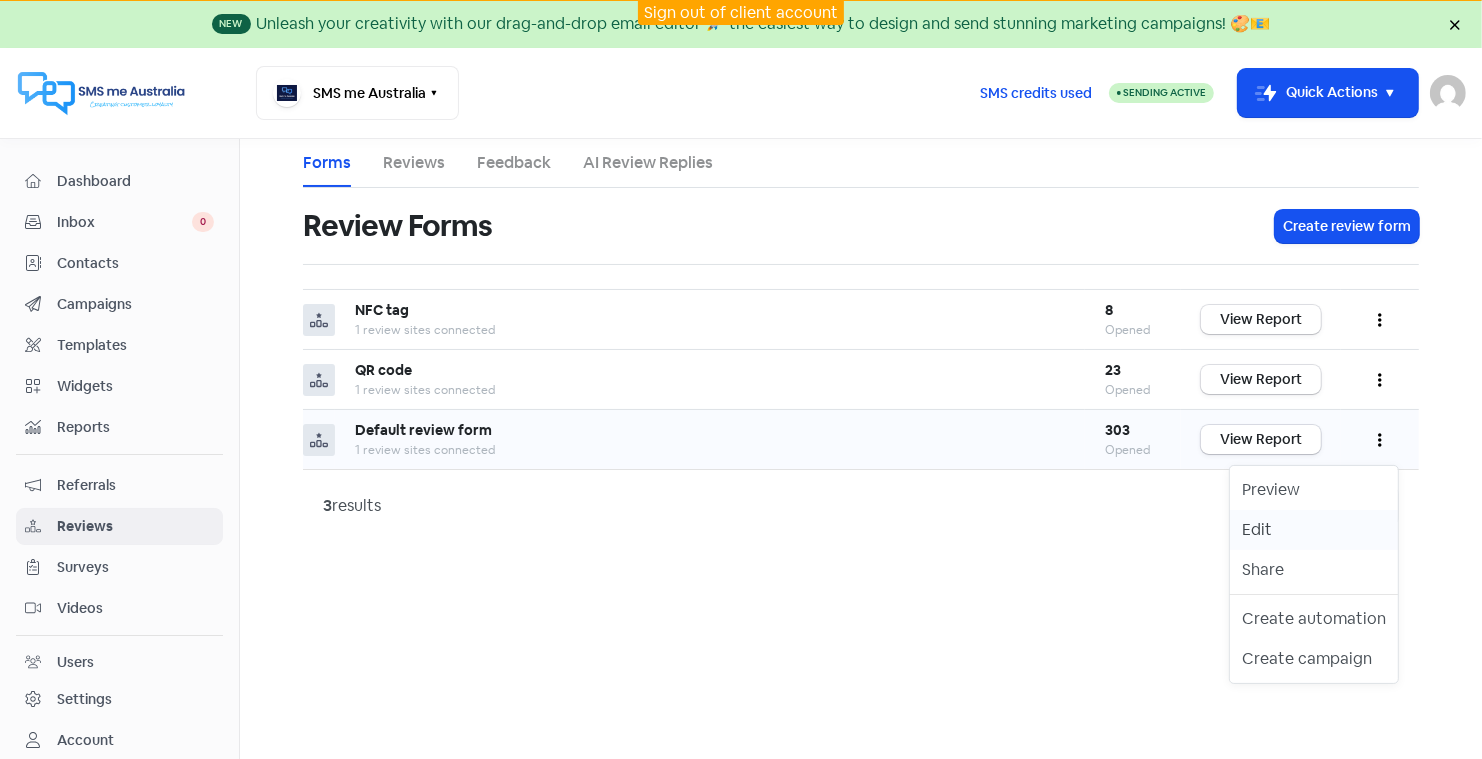 click on "Edit" at bounding box center (1314, 530) 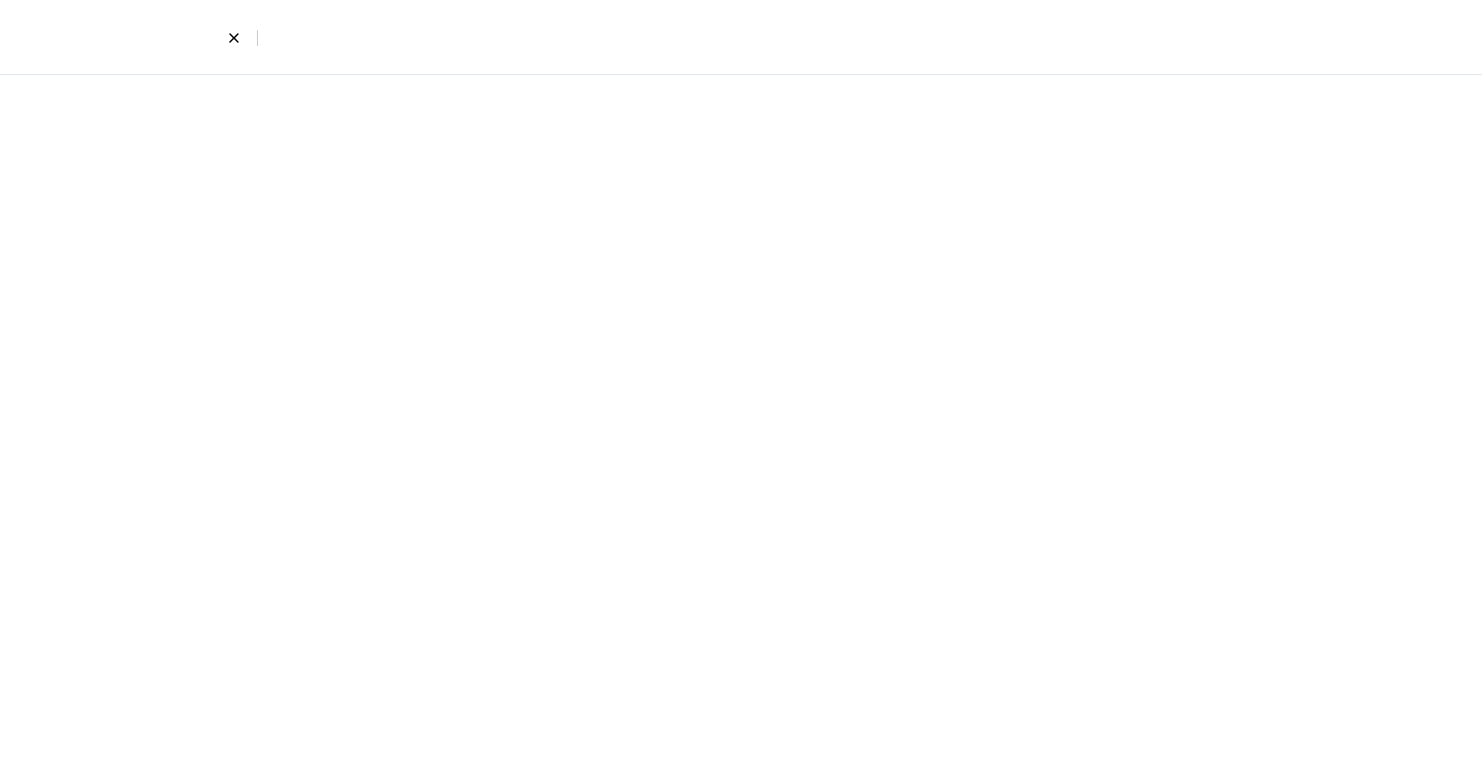 select on "2" 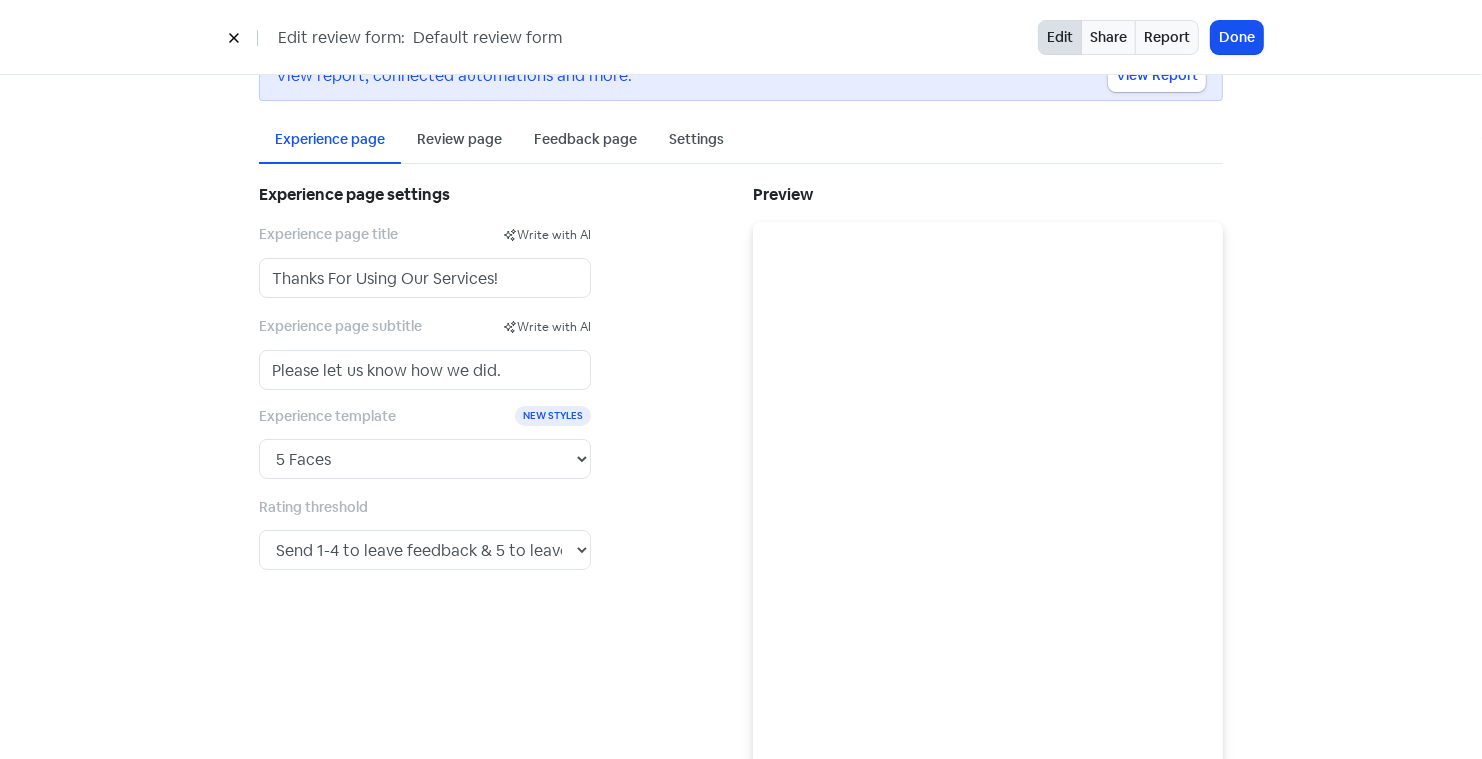 scroll, scrollTop: 166, scrollLeft: 0, axis: vertical 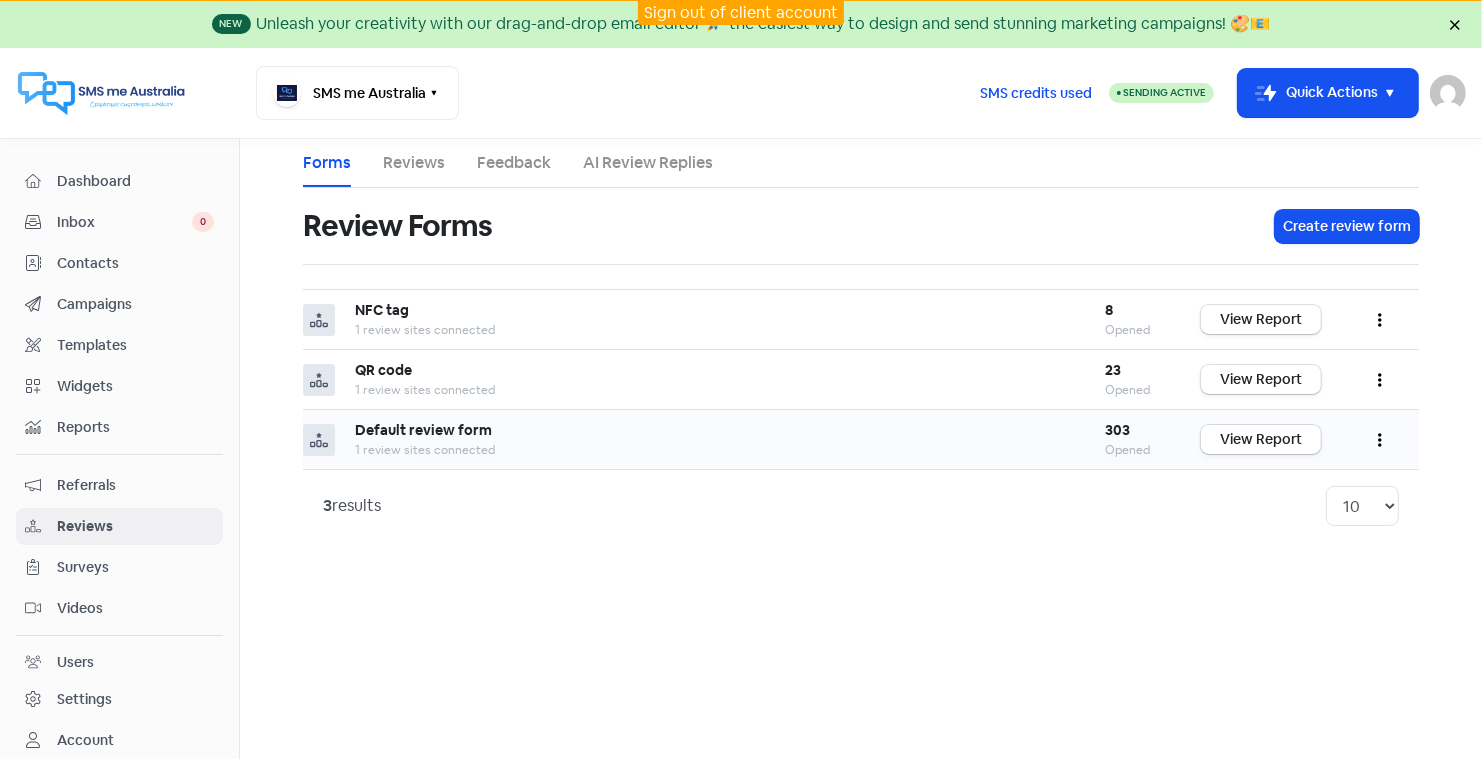 click at bounding box center [1380, 439] 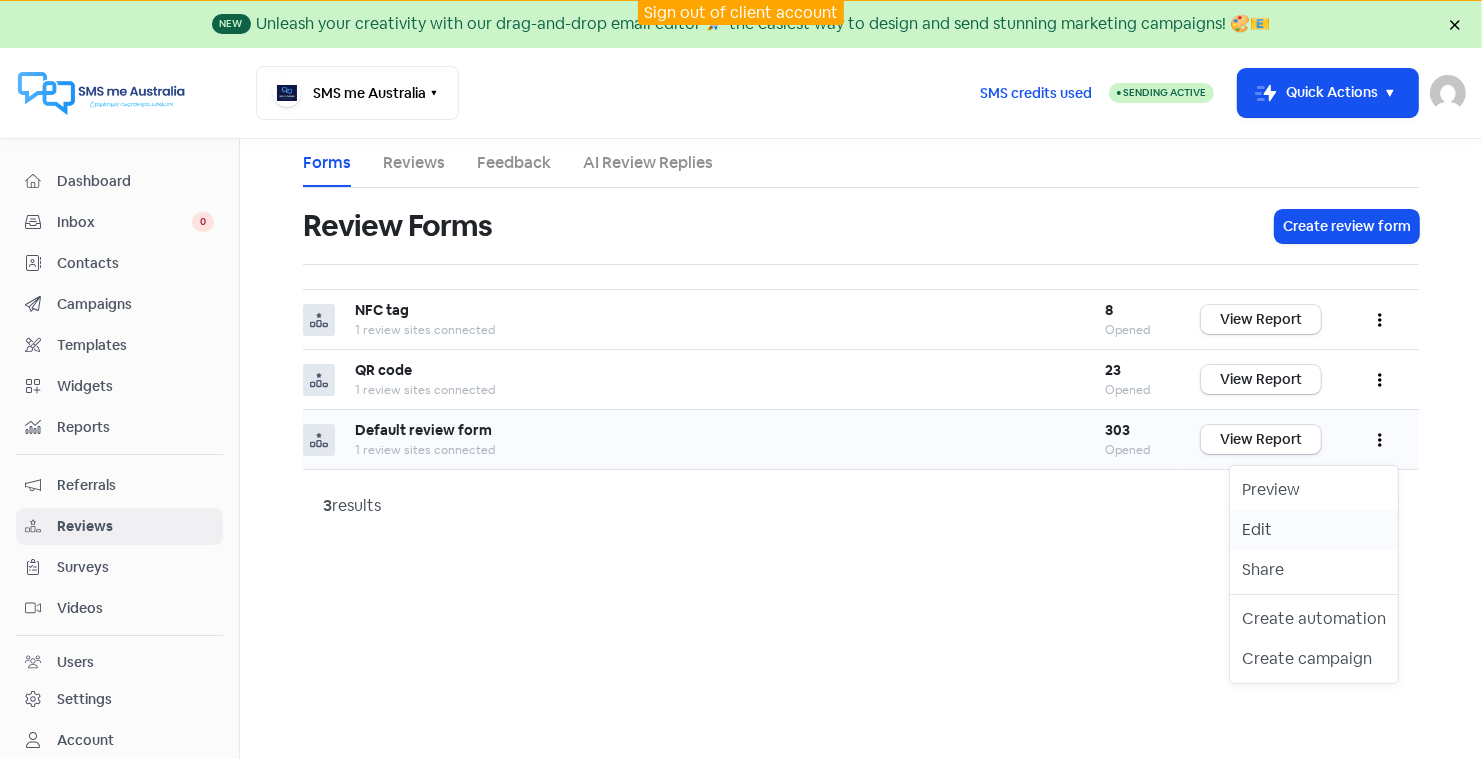 click on "Edit" at bounding box center [1314, 530] 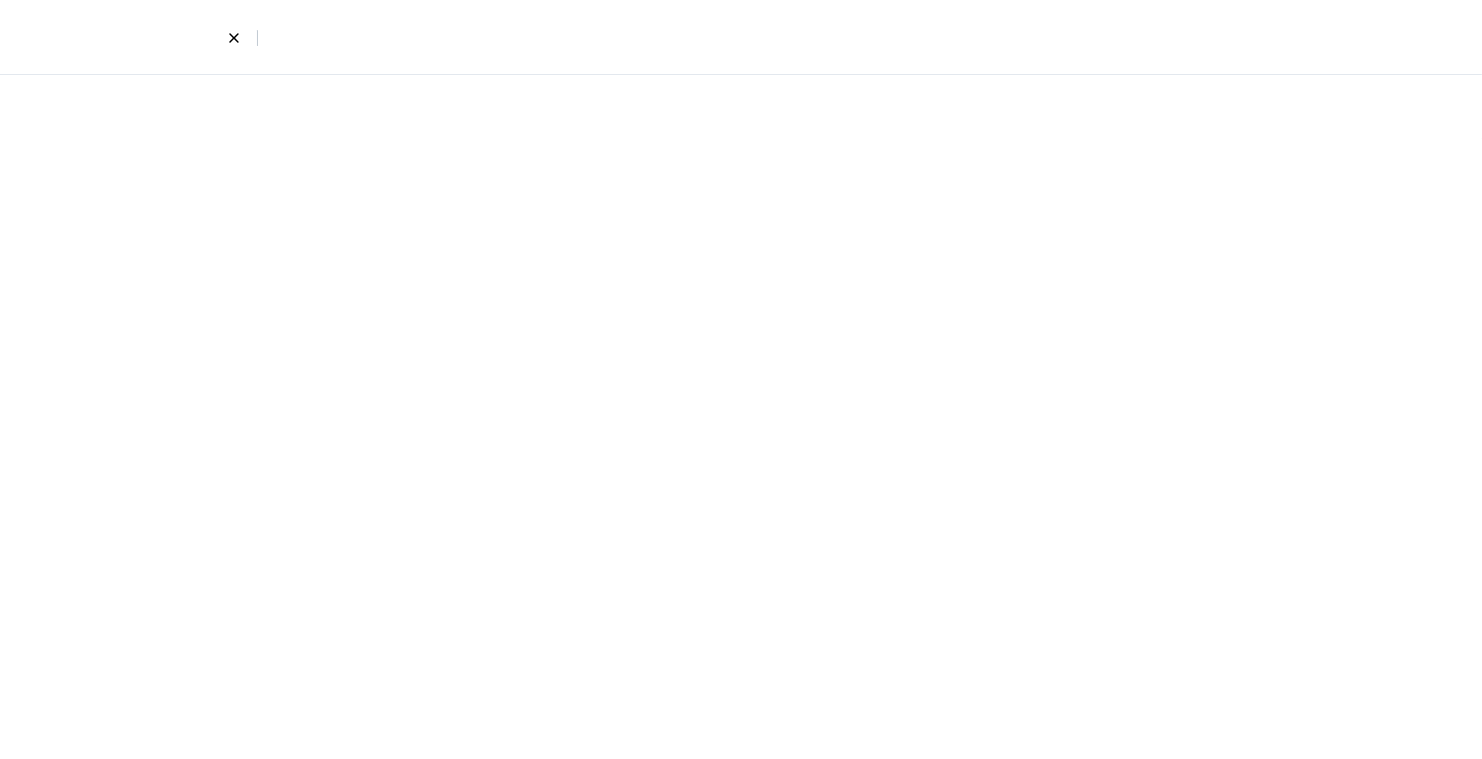 select on "2" 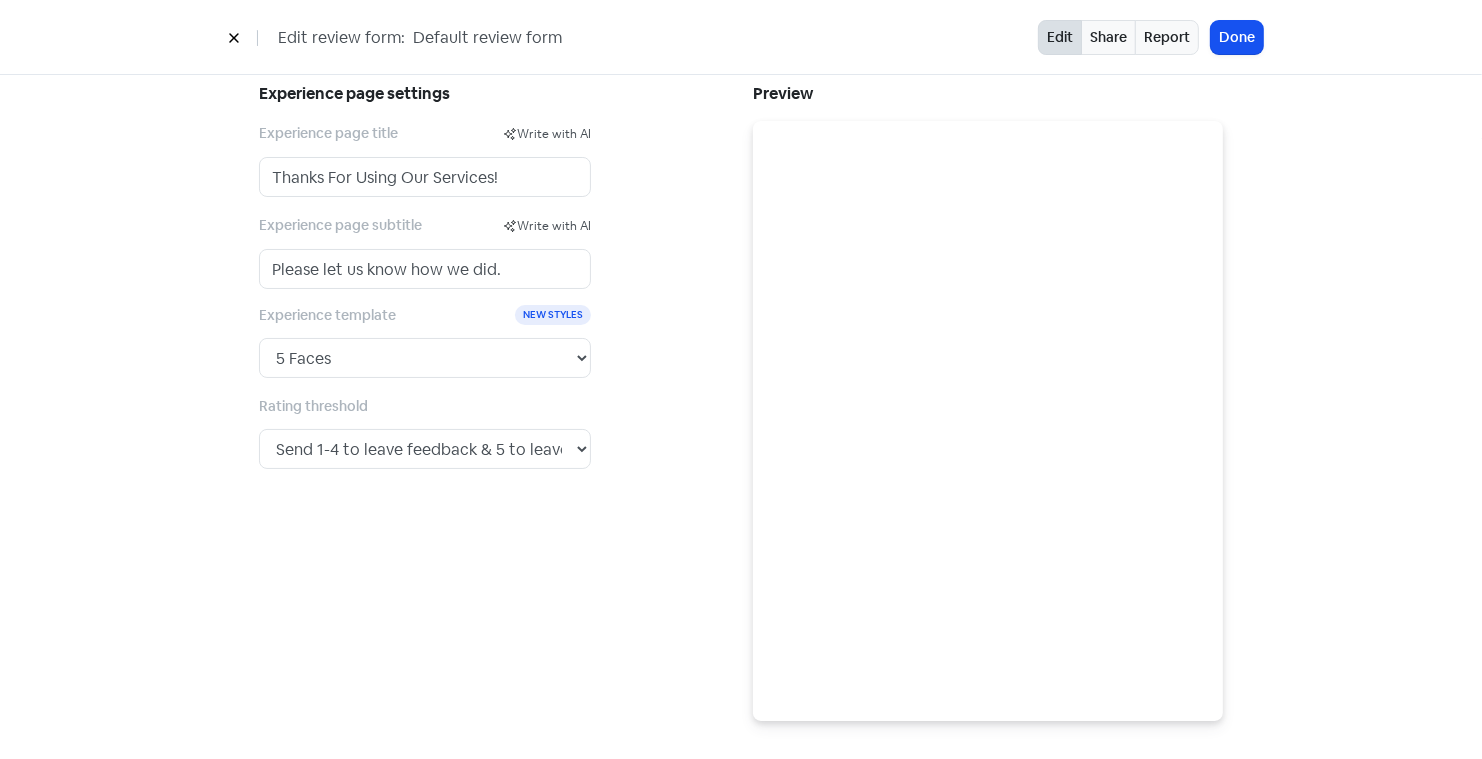 scroll, scrollTop: 0, scrollLeft: 0, axis: both 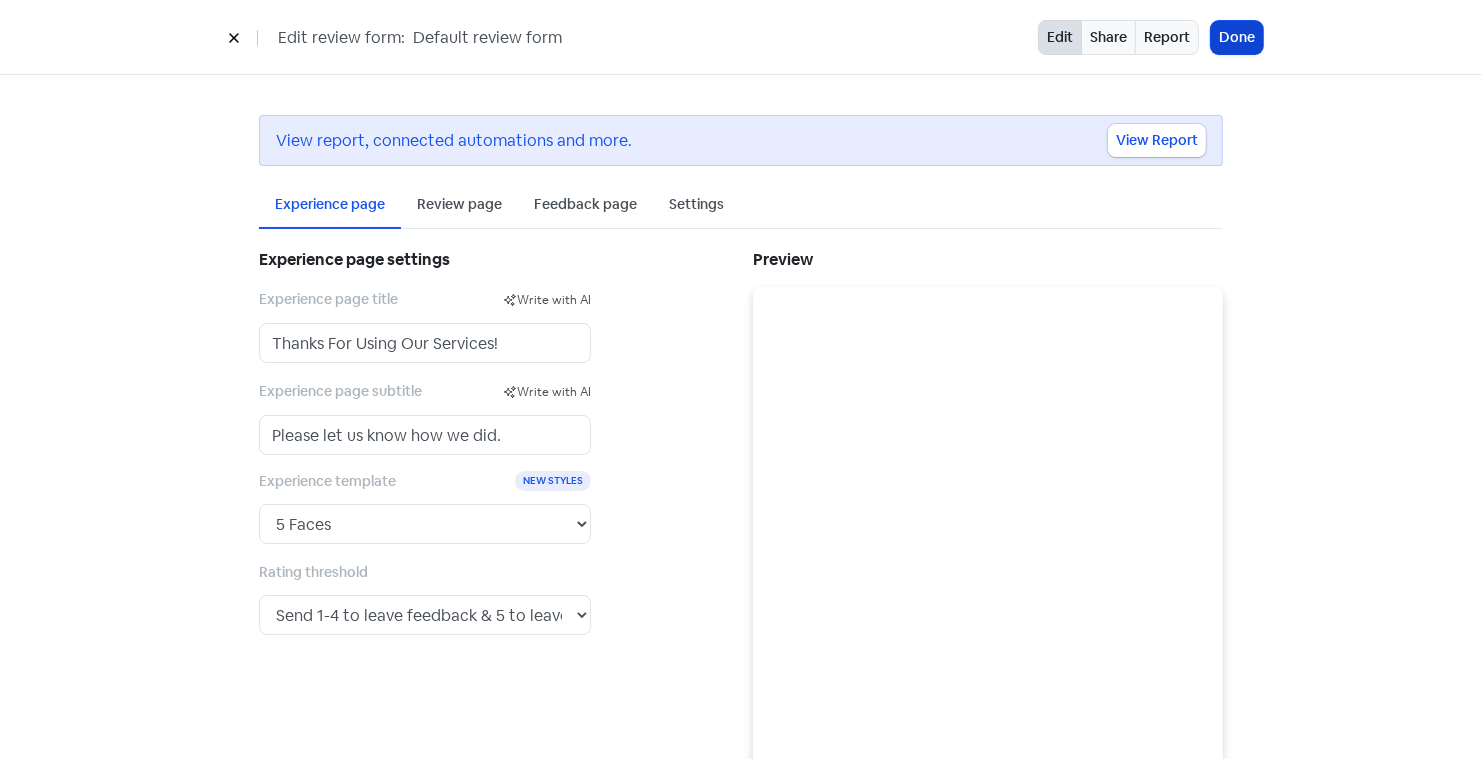 click on "Done" at bounding box center [1237, 37] 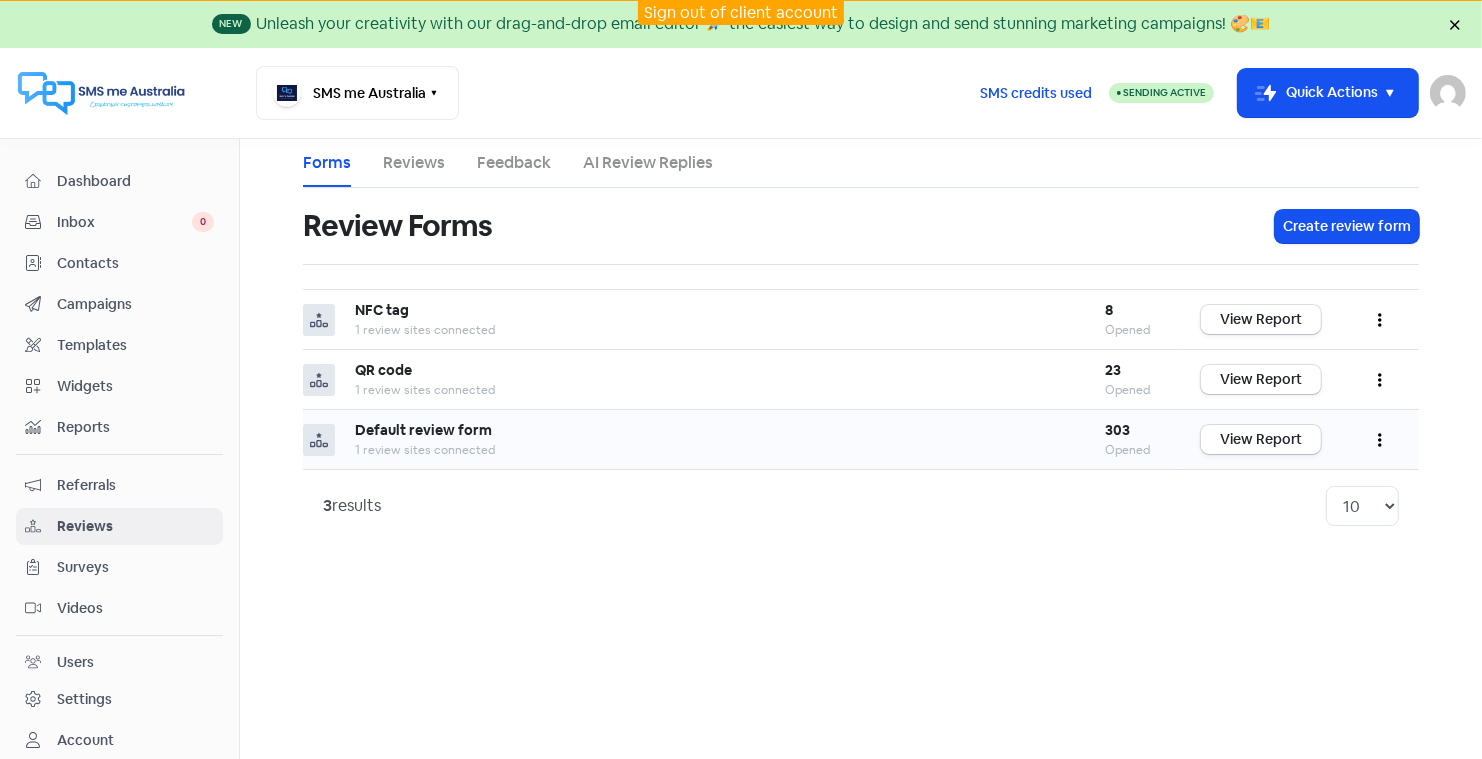 click at bounding box center (1380, 439) 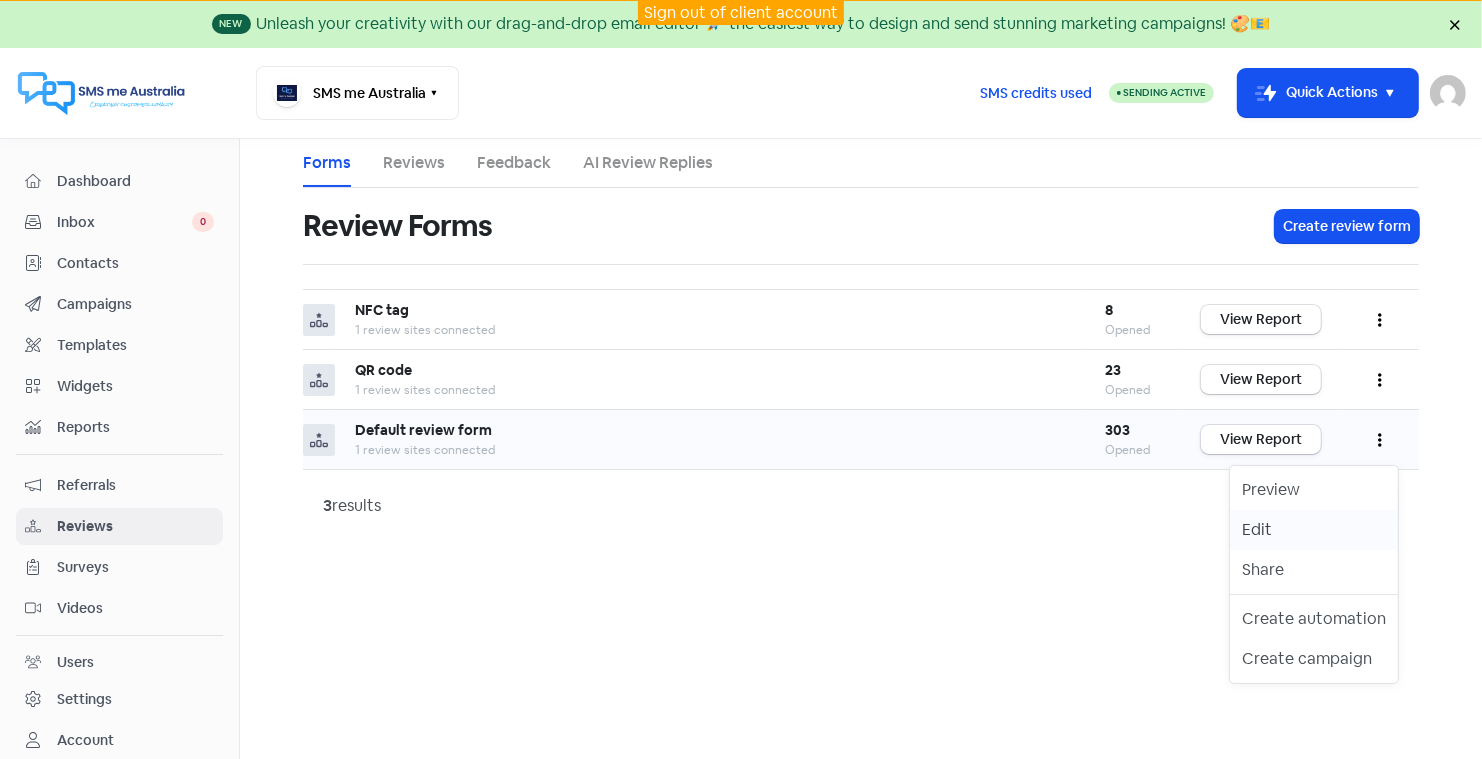 click on "Edit" at bounding box center (1314, 530) 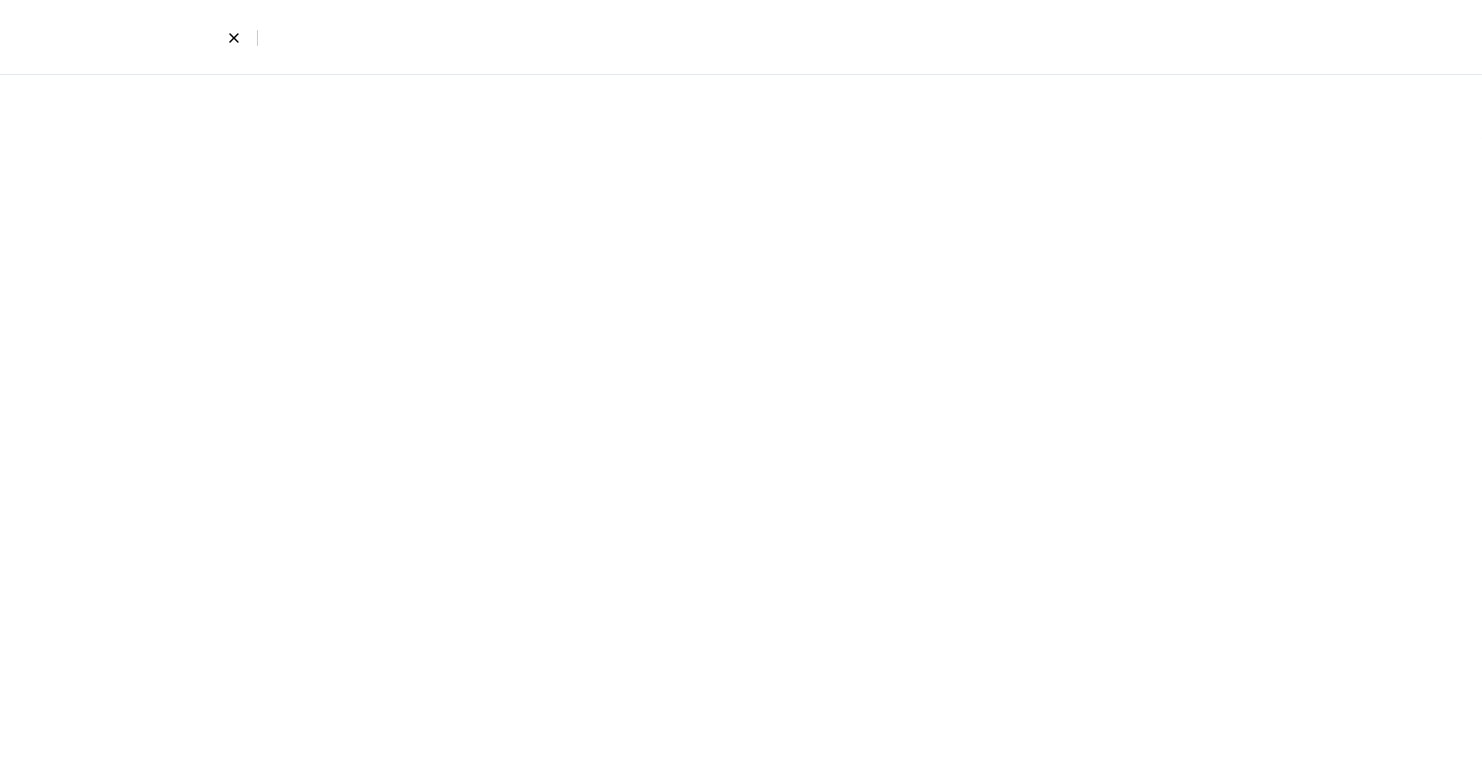select on "2" 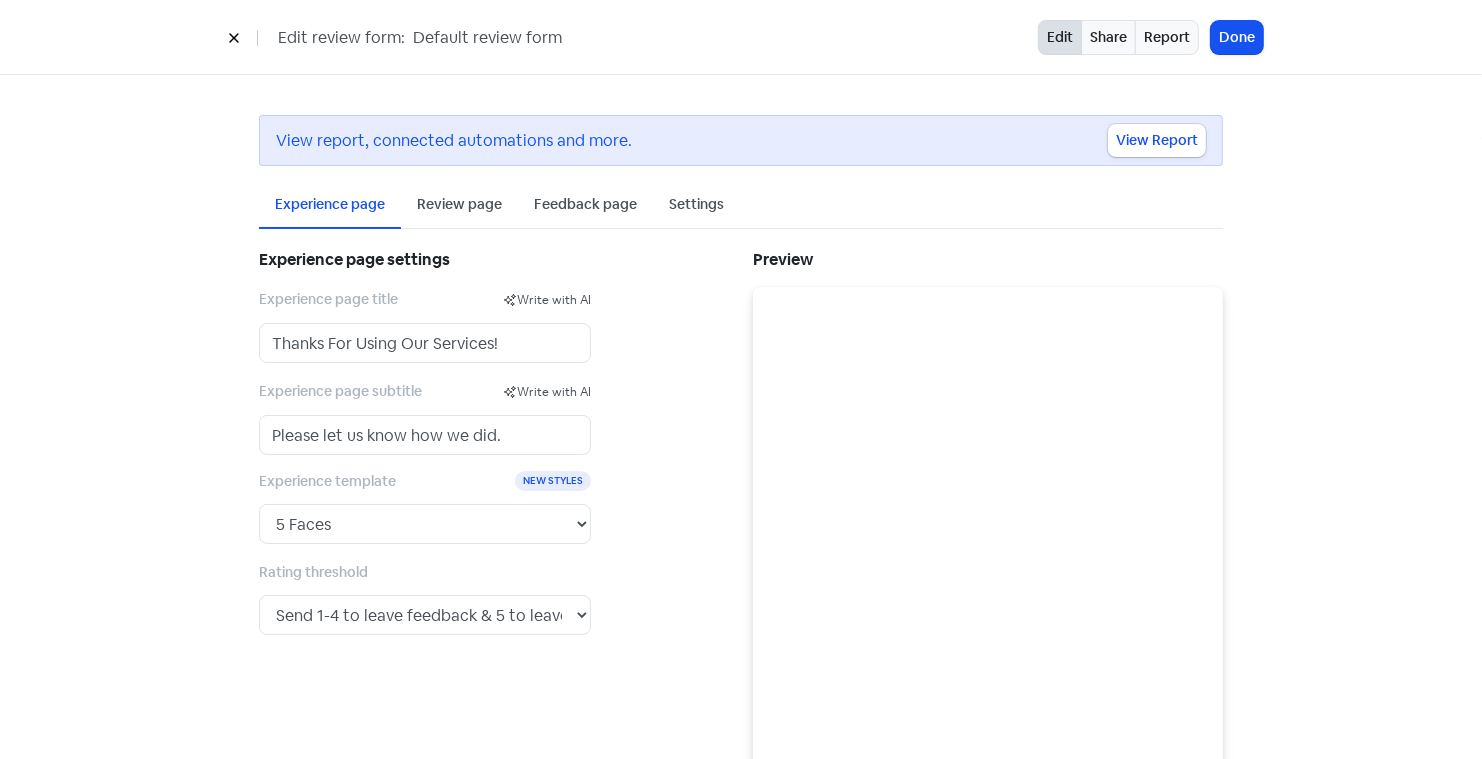 click on "Review page" at bounding box center (459, 204) 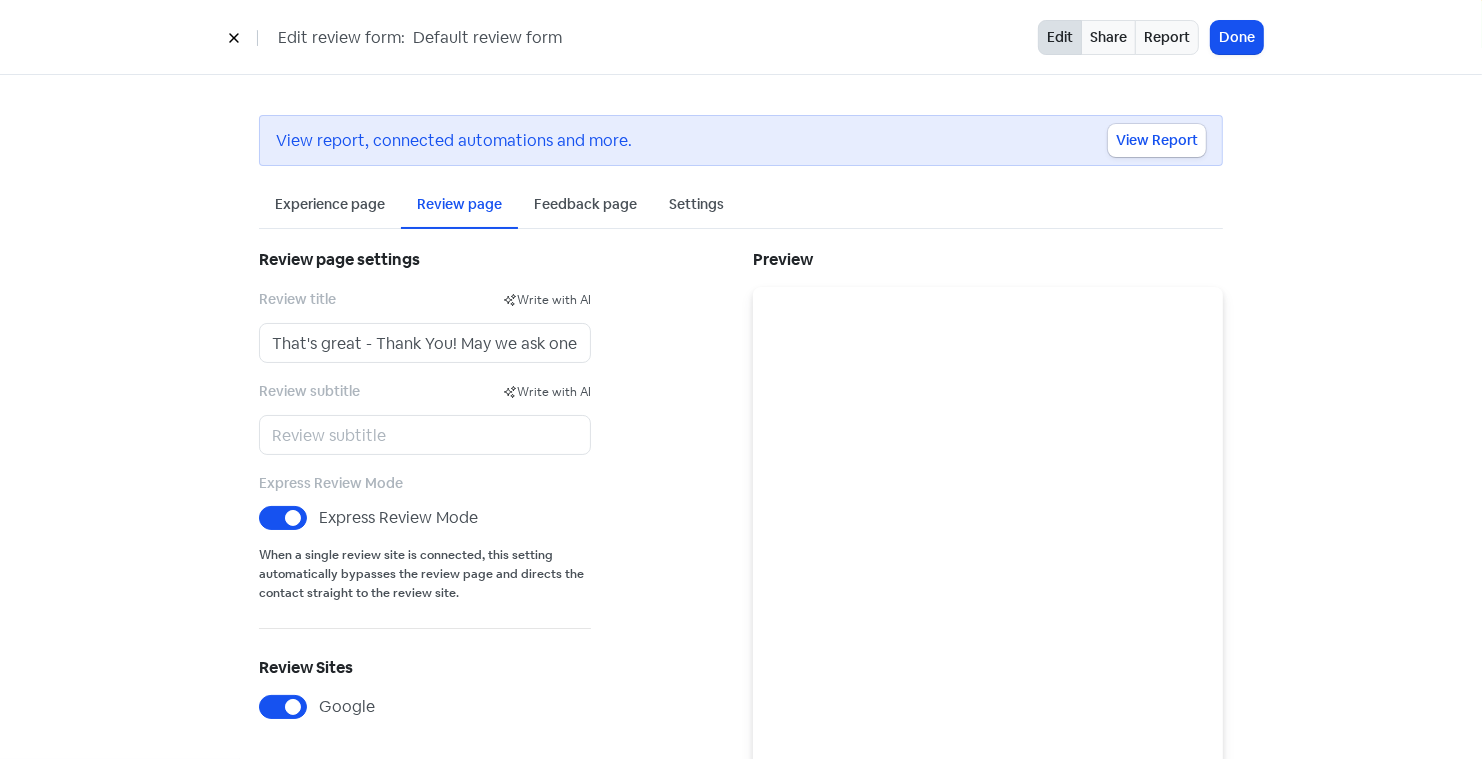 scroll, scrollTop: 31, scrollLeft: 0, axis: vertical 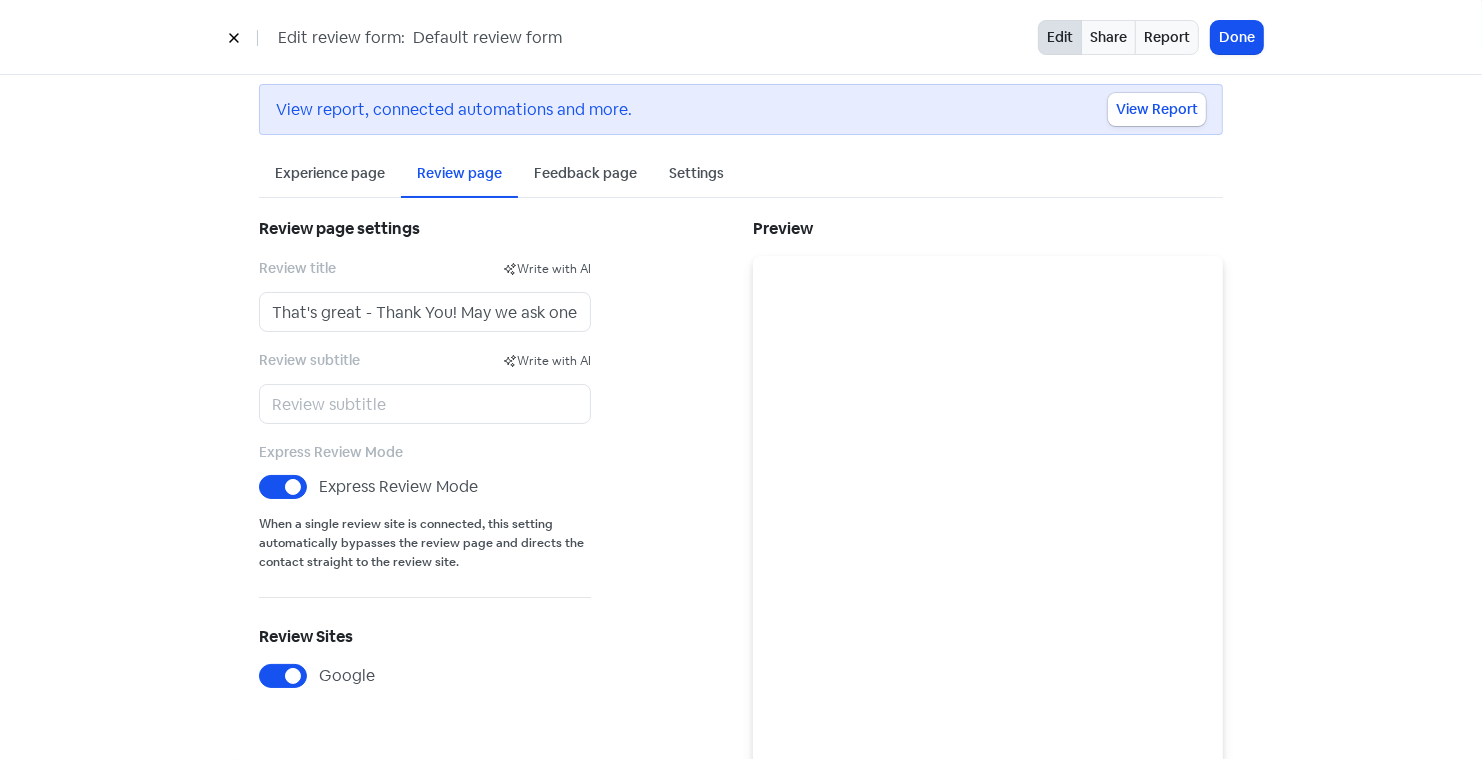 click on "Feedback page" at bounding box center (585, 173) 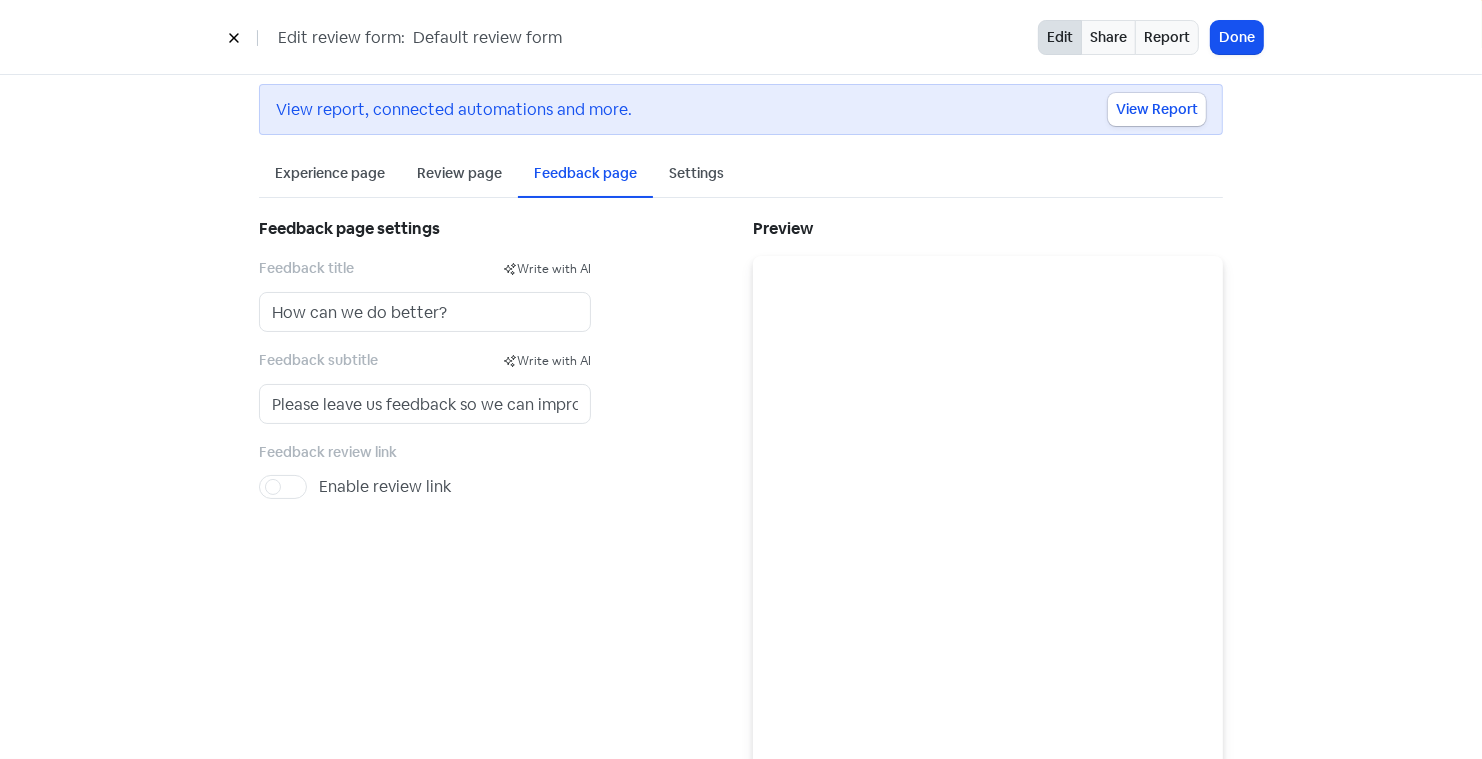 click 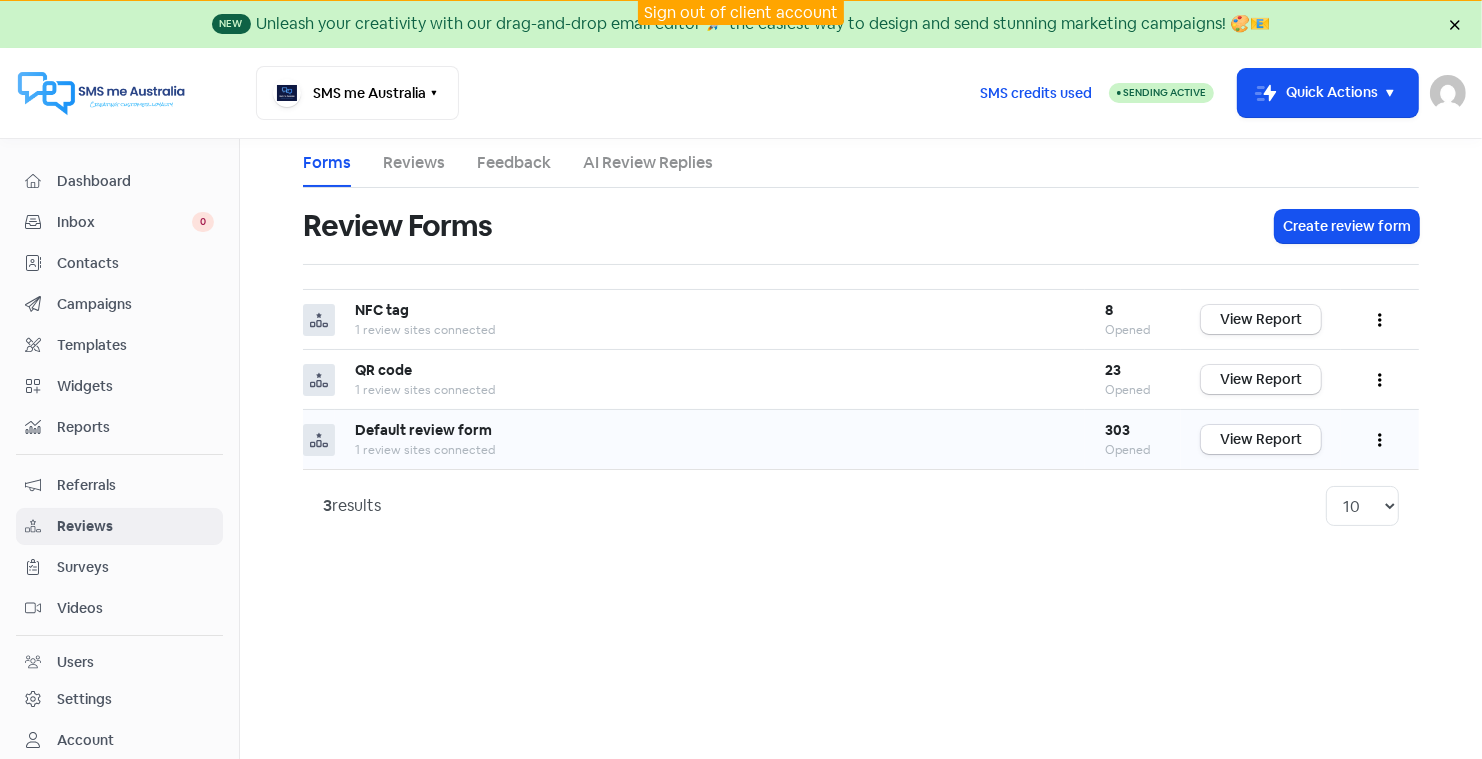 click 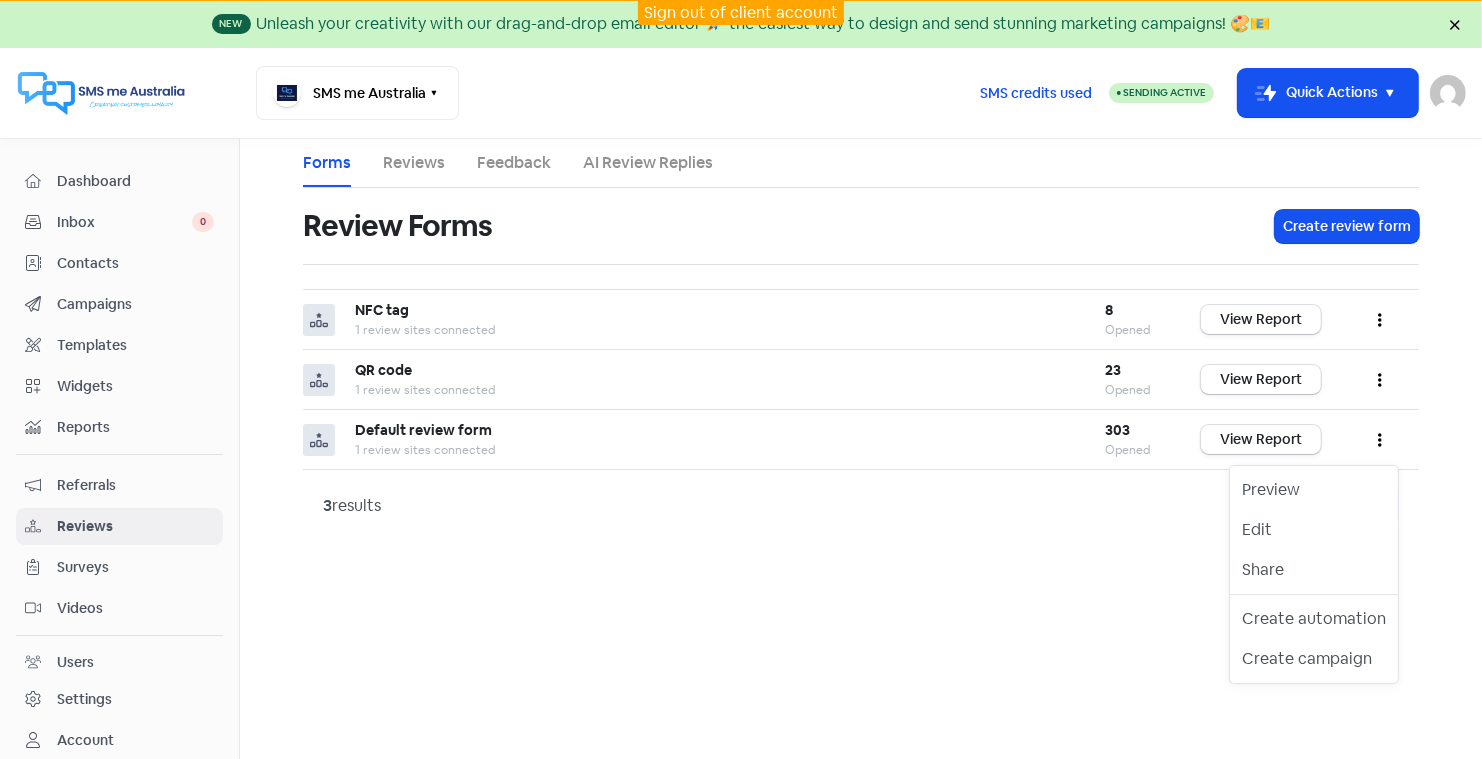 click on "Contacts" at bounding box center [135, 263] 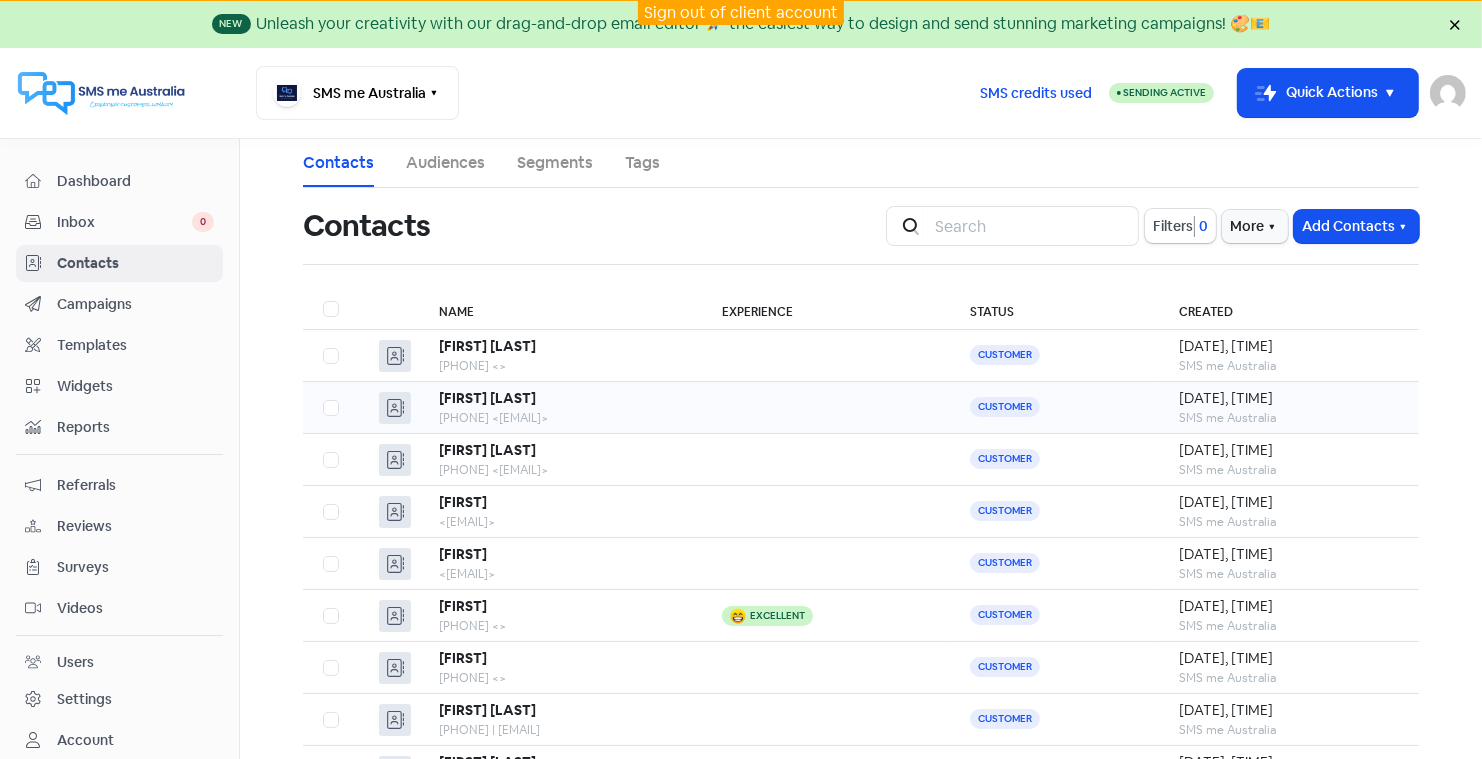 click on "Lucas Hipkins" at bounding box center (487, 398) 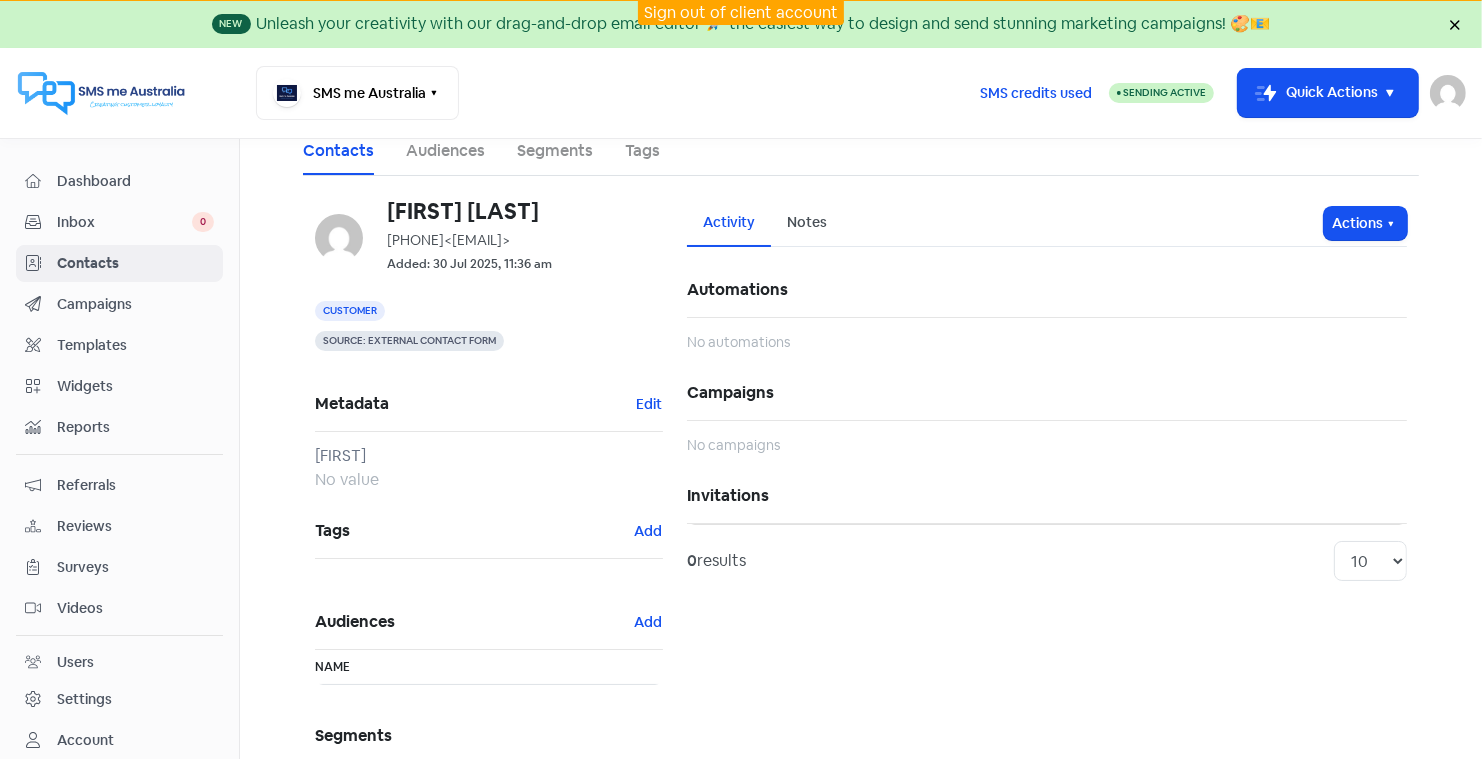 scroll, scrollTop: 0, scrollLeft: 0, axis: both 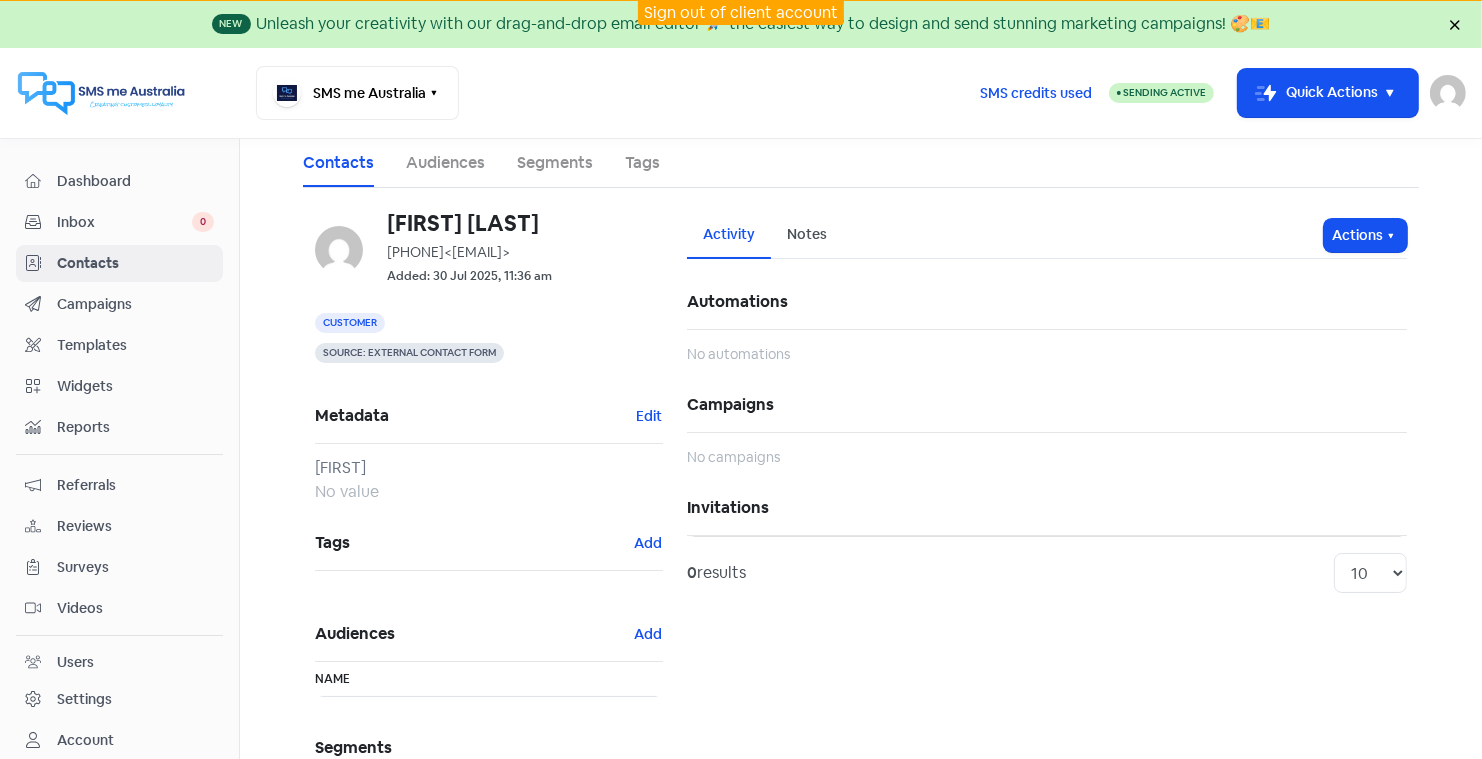 click on "Campaigns" at bounding box center (135, 304) 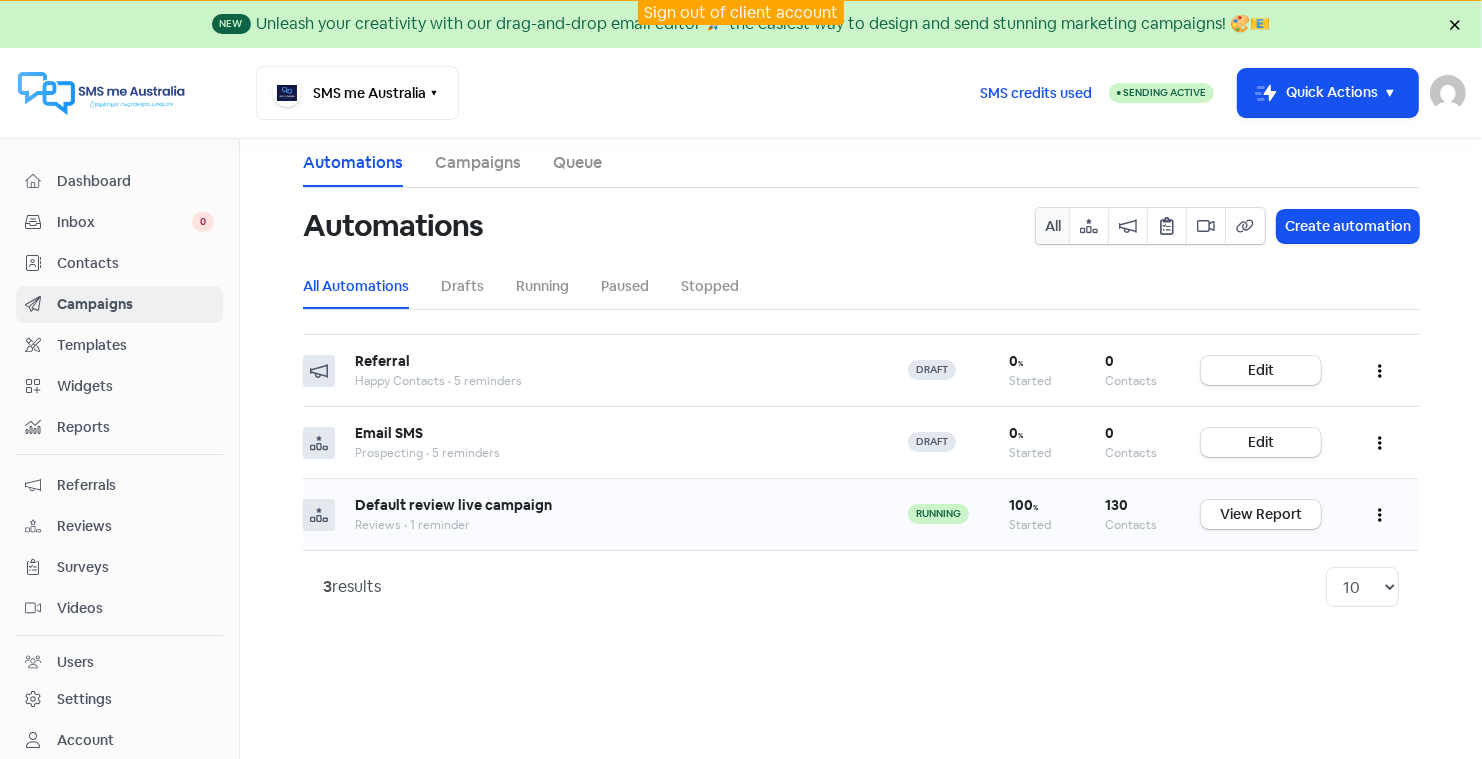 click at bounding box center (1380, 514) 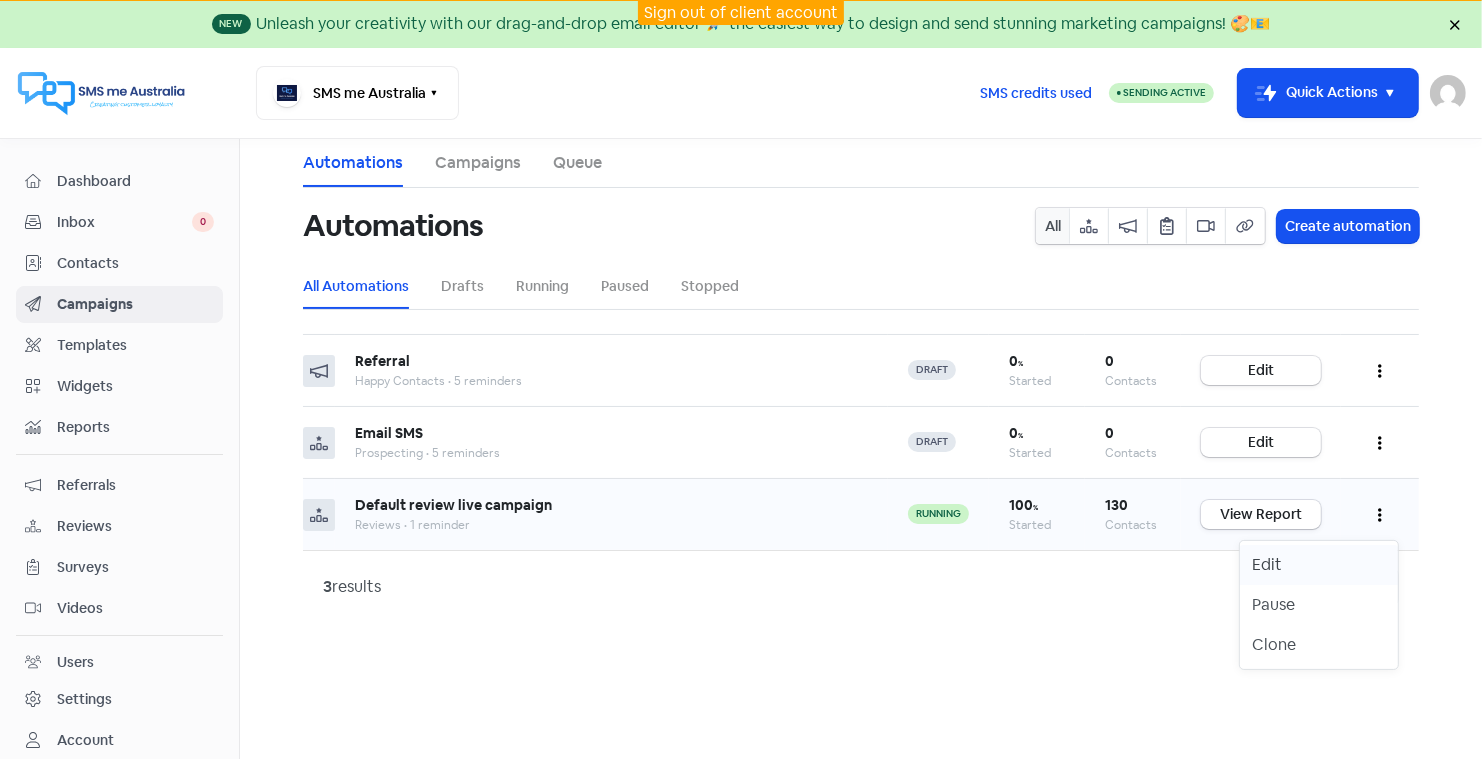 click on "Edit" at bounding box center (1319, 565) 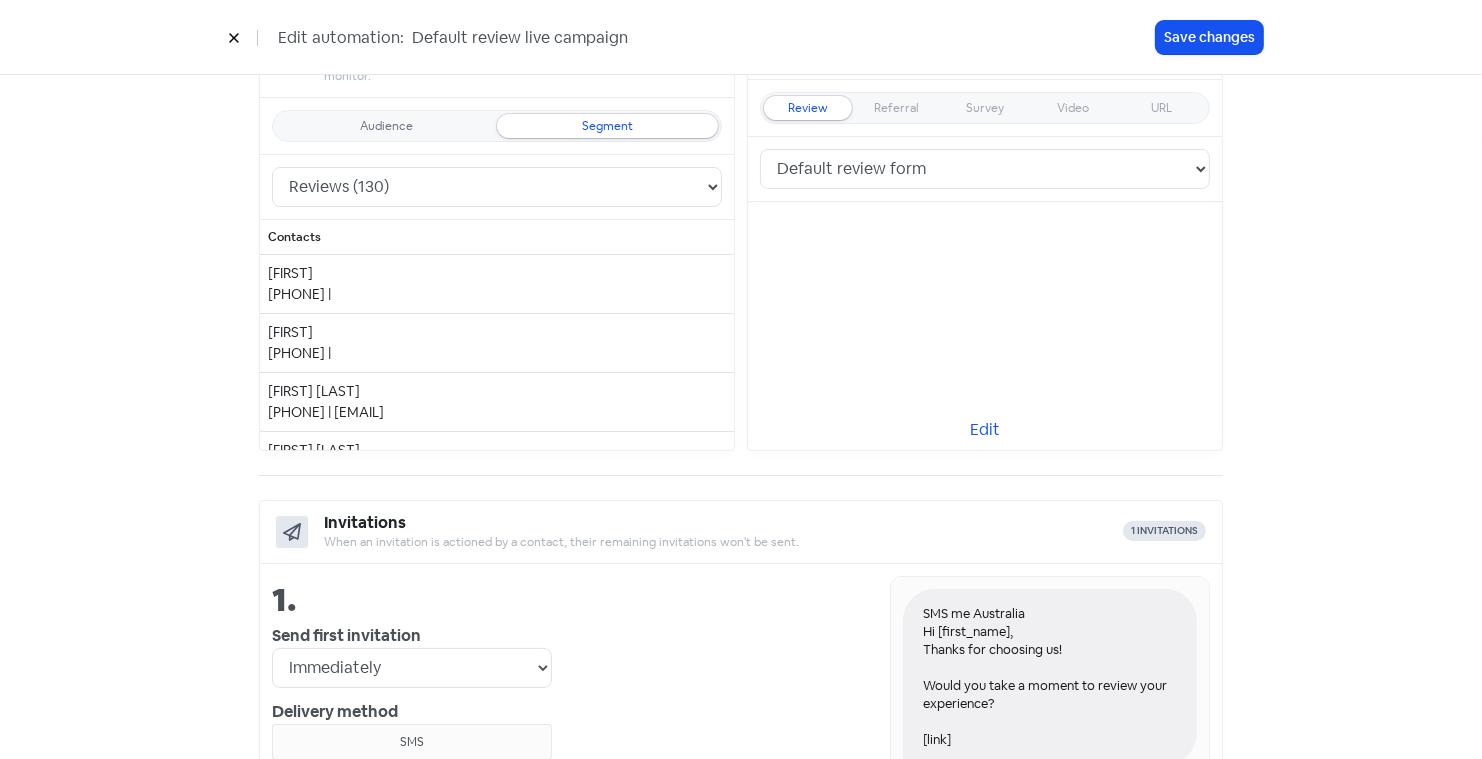 scroll, scrollTop: 301, scrollLeft: 0, axis: vertical 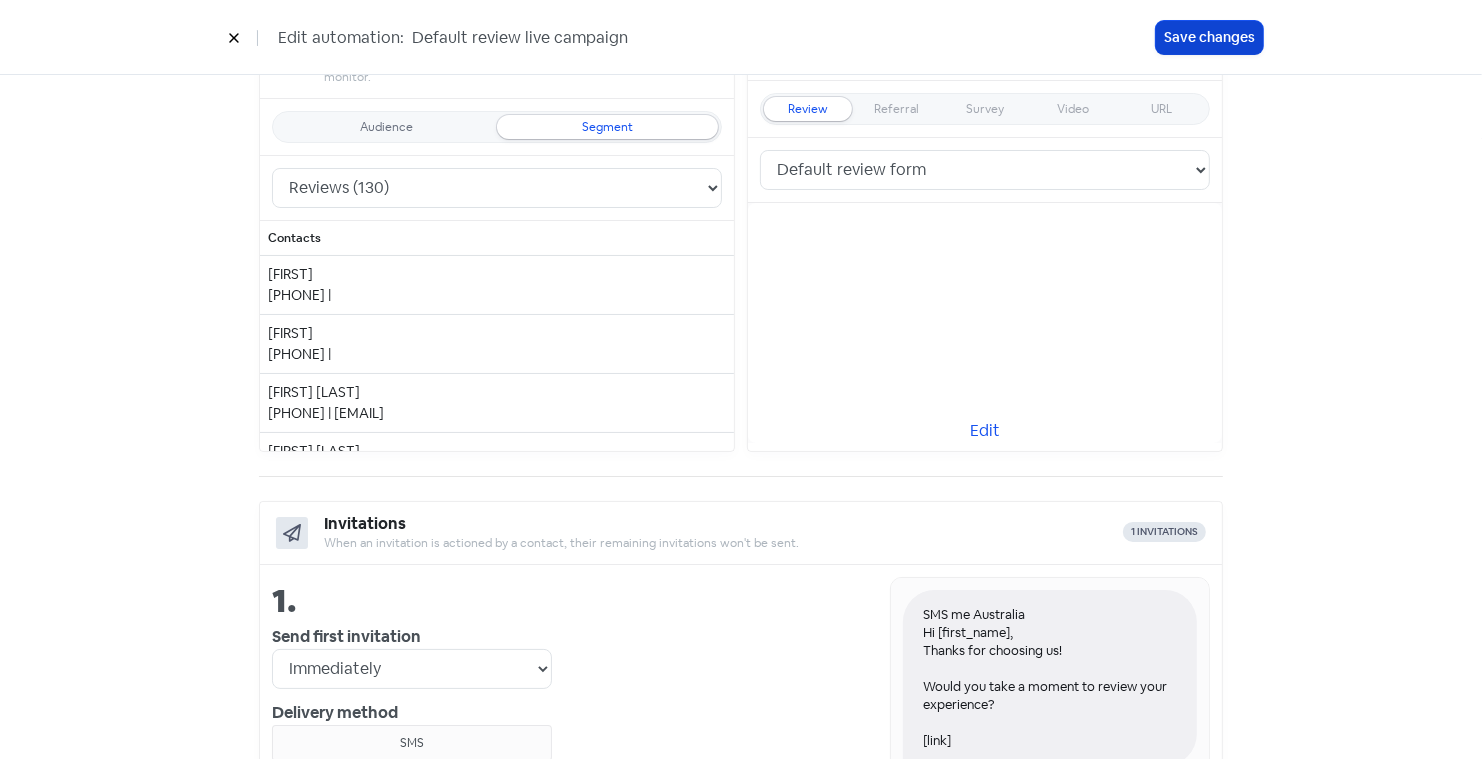 click on "Save changes" at bounding box center [1209, 37] 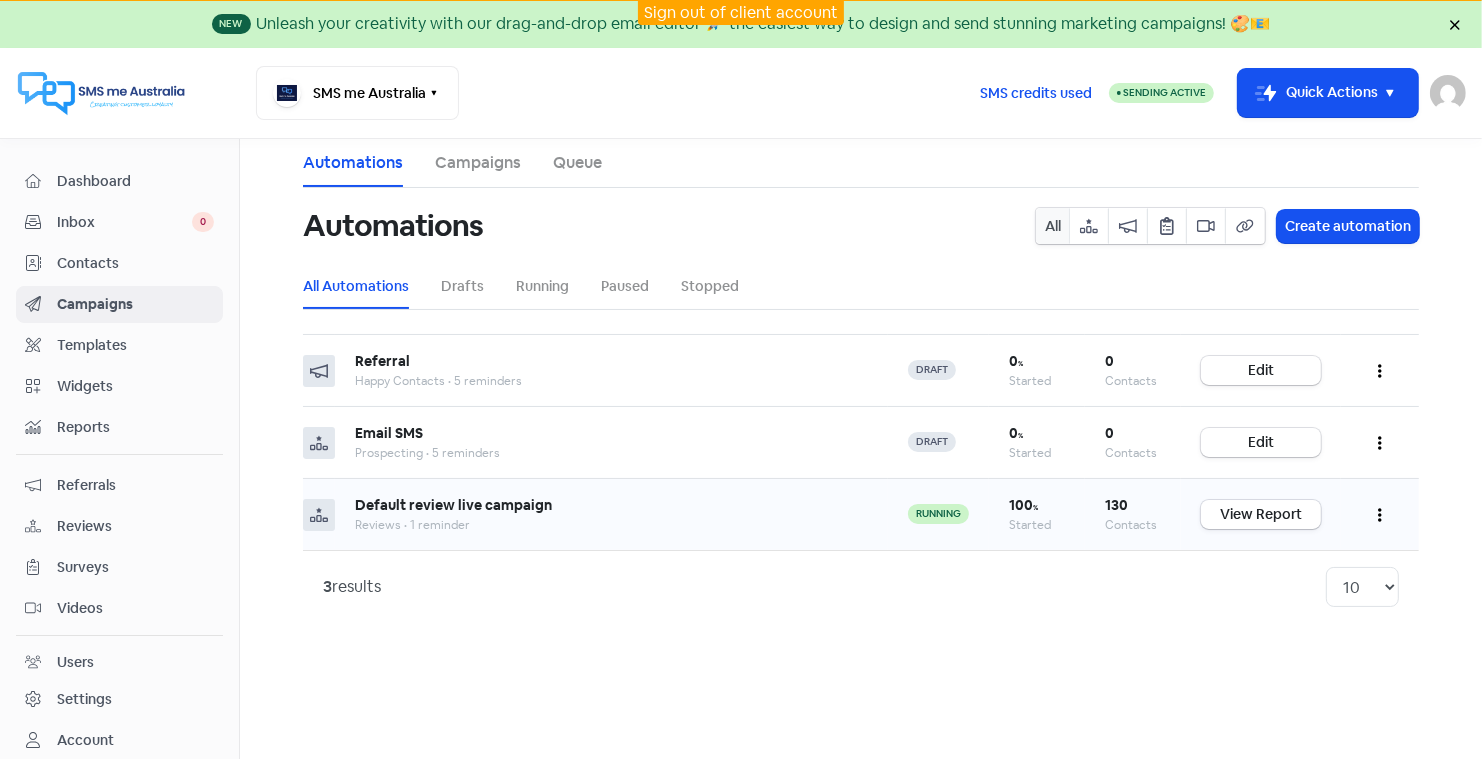 click 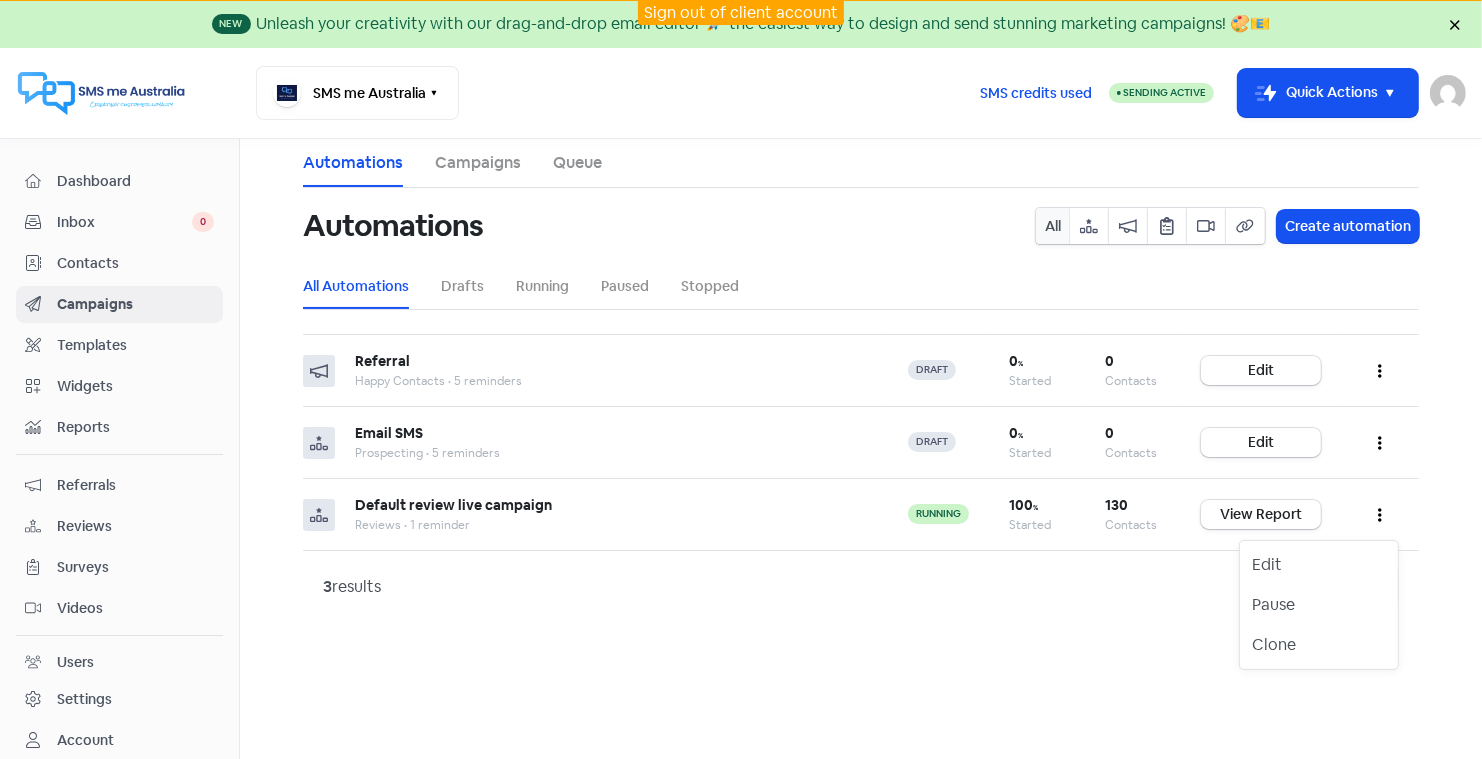 click on "Contacts" at bounding box center (135, 263) 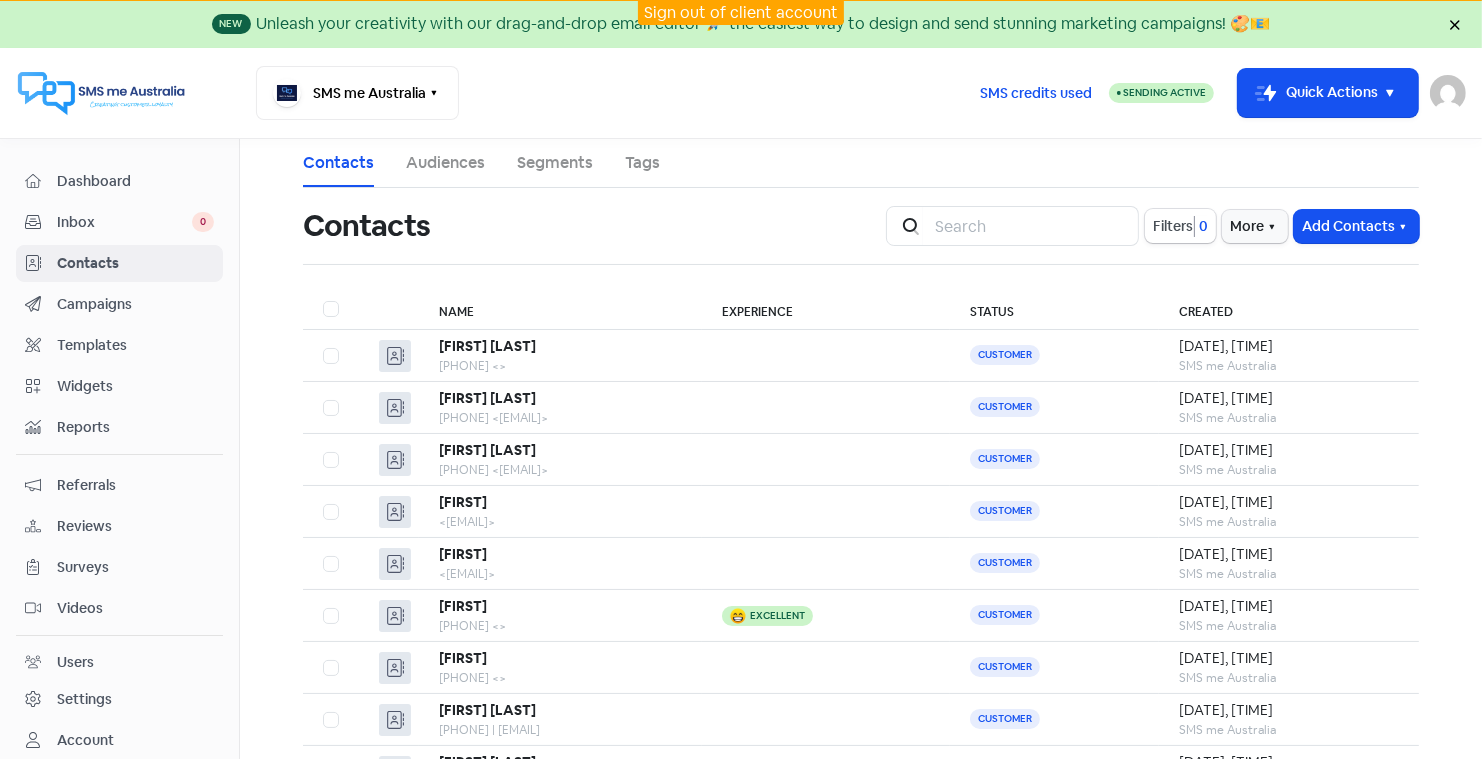 scroll, scrollTop: 24, scrollLeft: 0, axis: vertical 